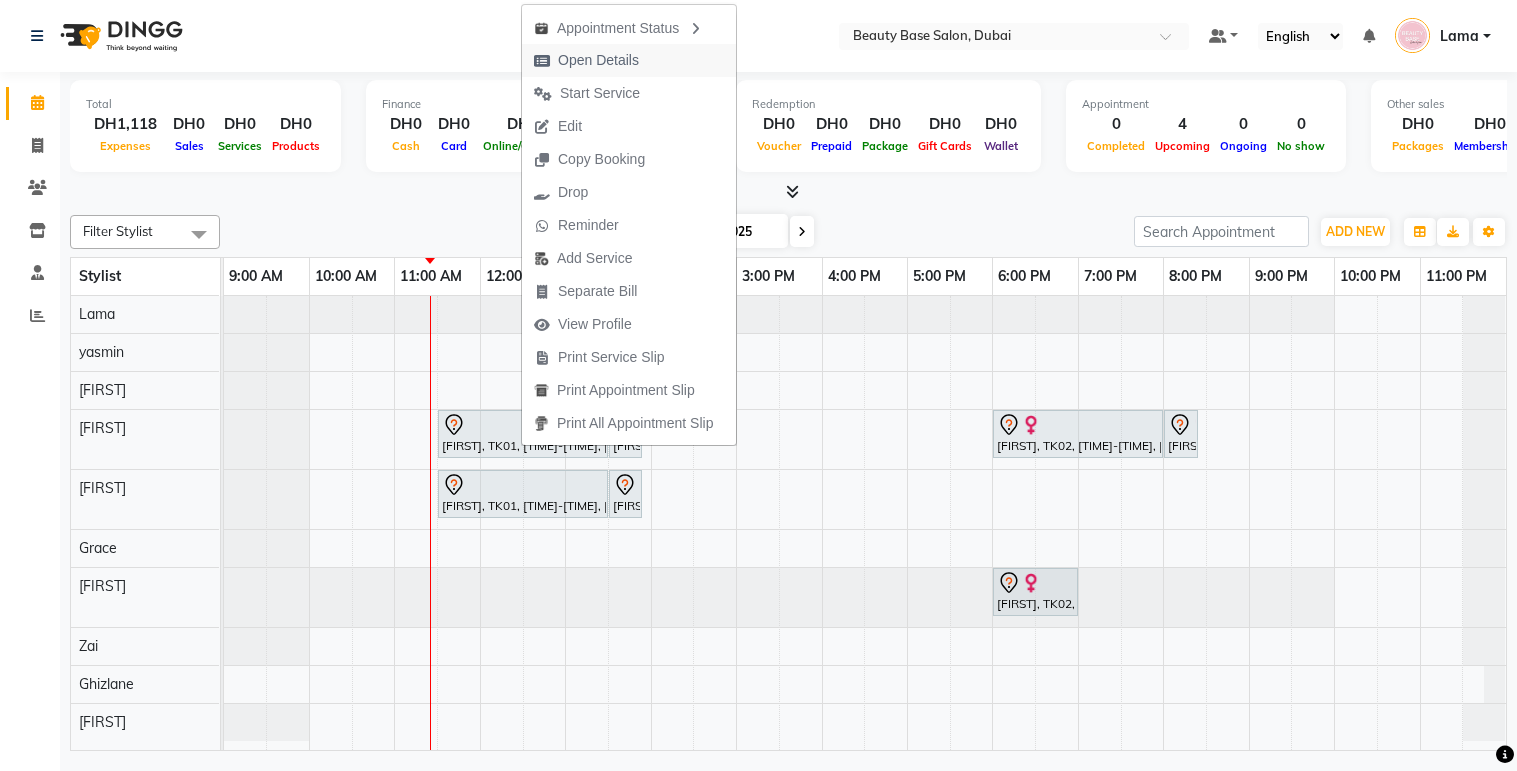 click on "Open Details" at bounding box center (598, 60) 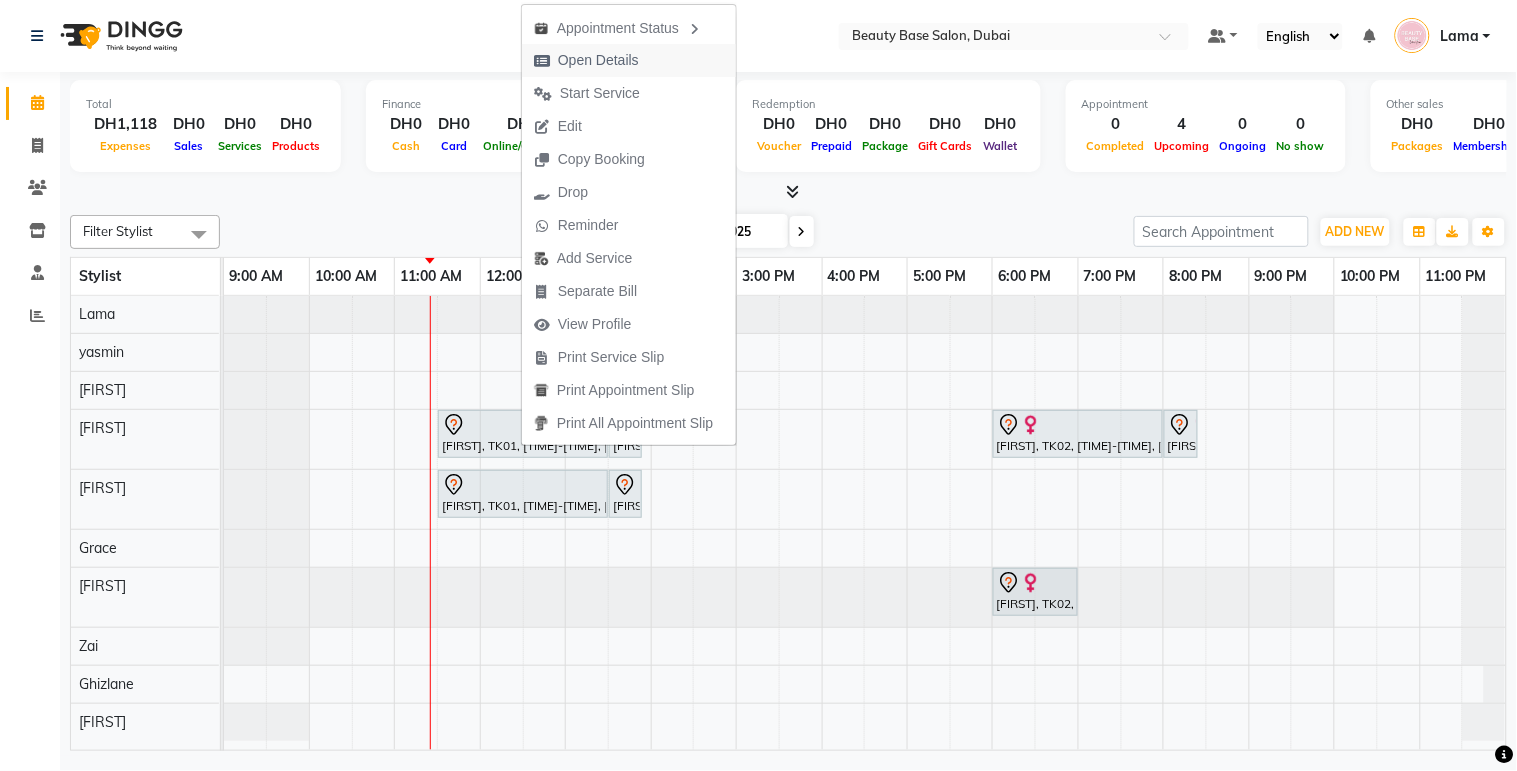 scroll, scrollTop: 0, scrollLeft: 0, axis: both 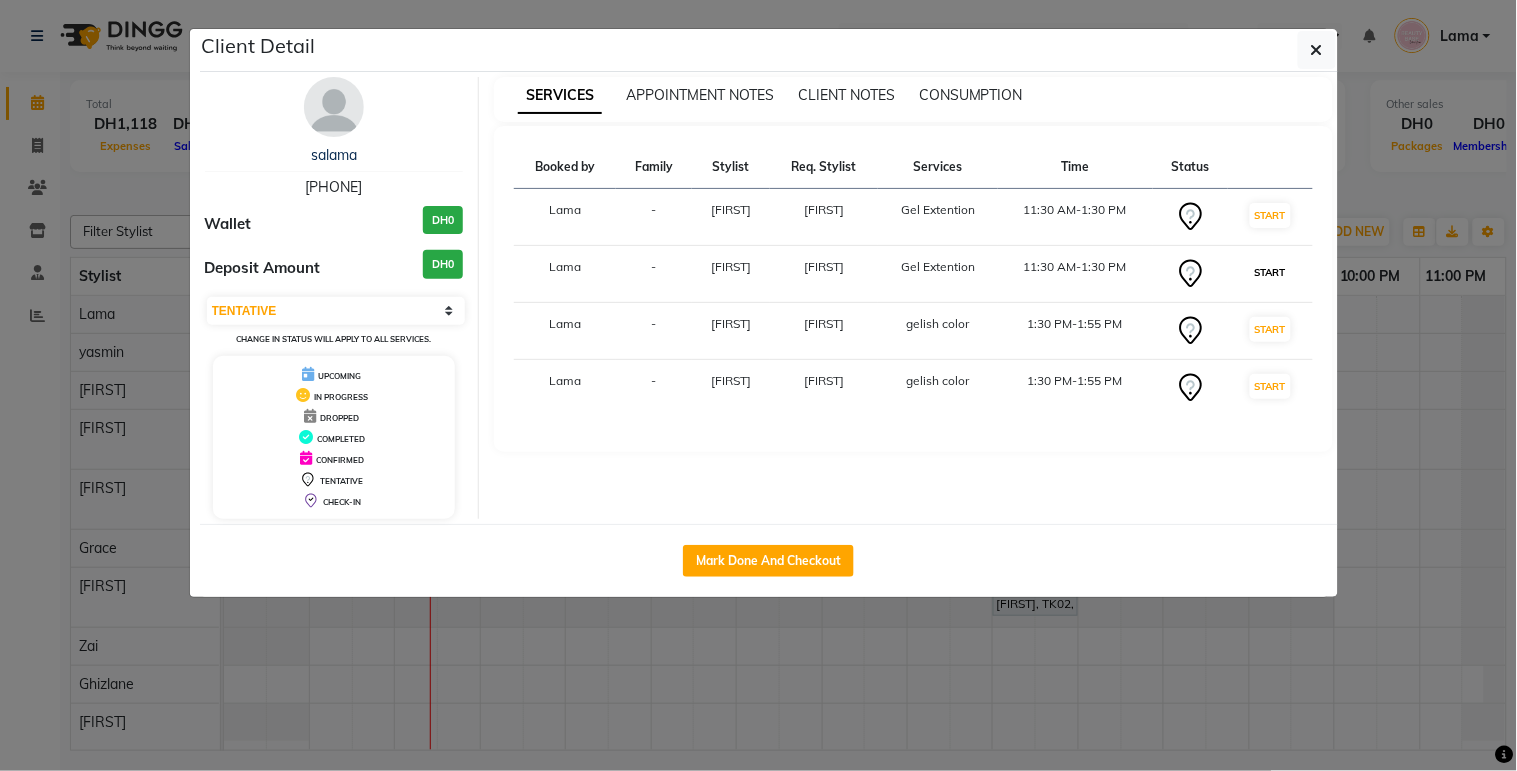 click on "START" at bounding box center (1270, 272) 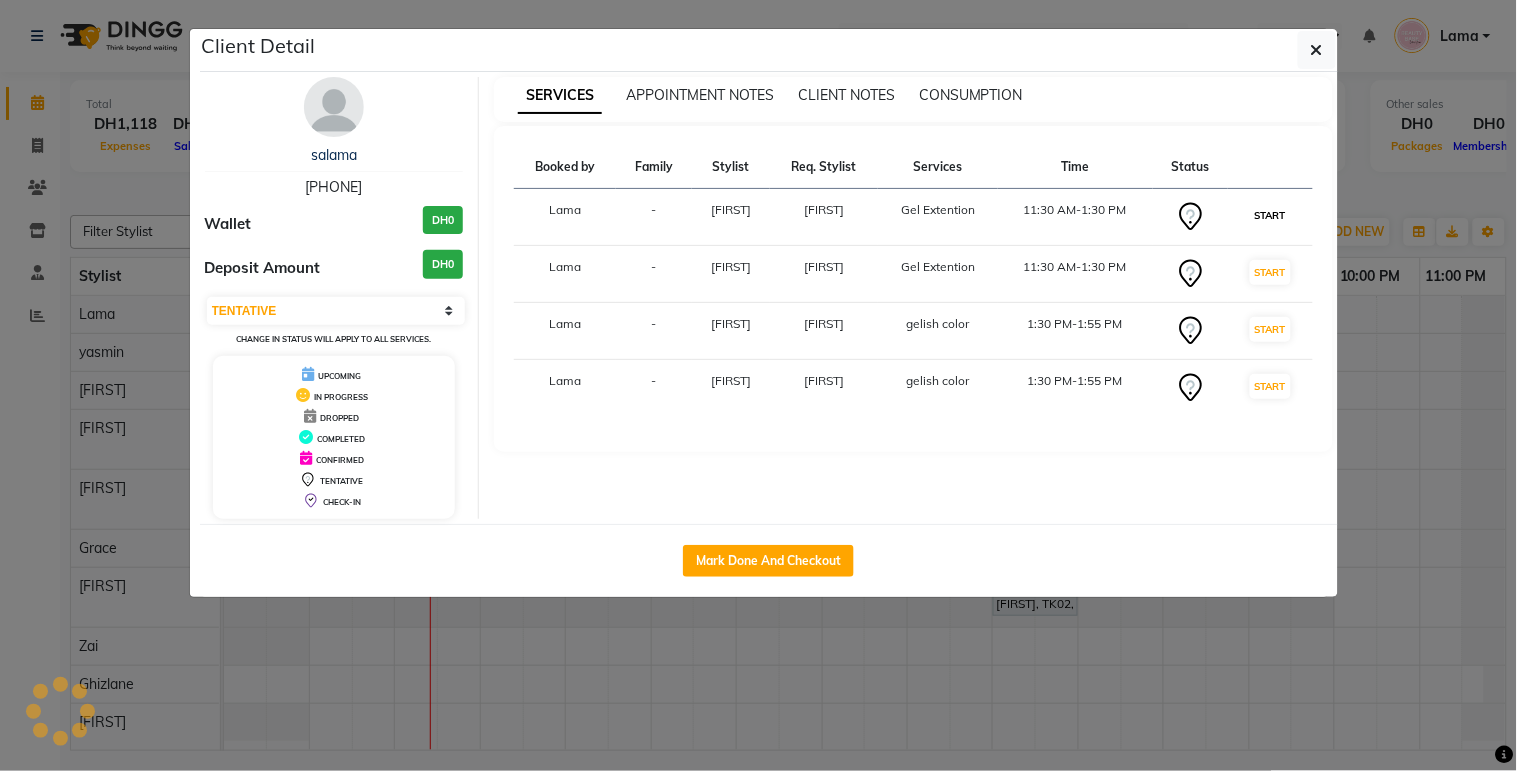 click on "START" at bounding box center (1270, 215) 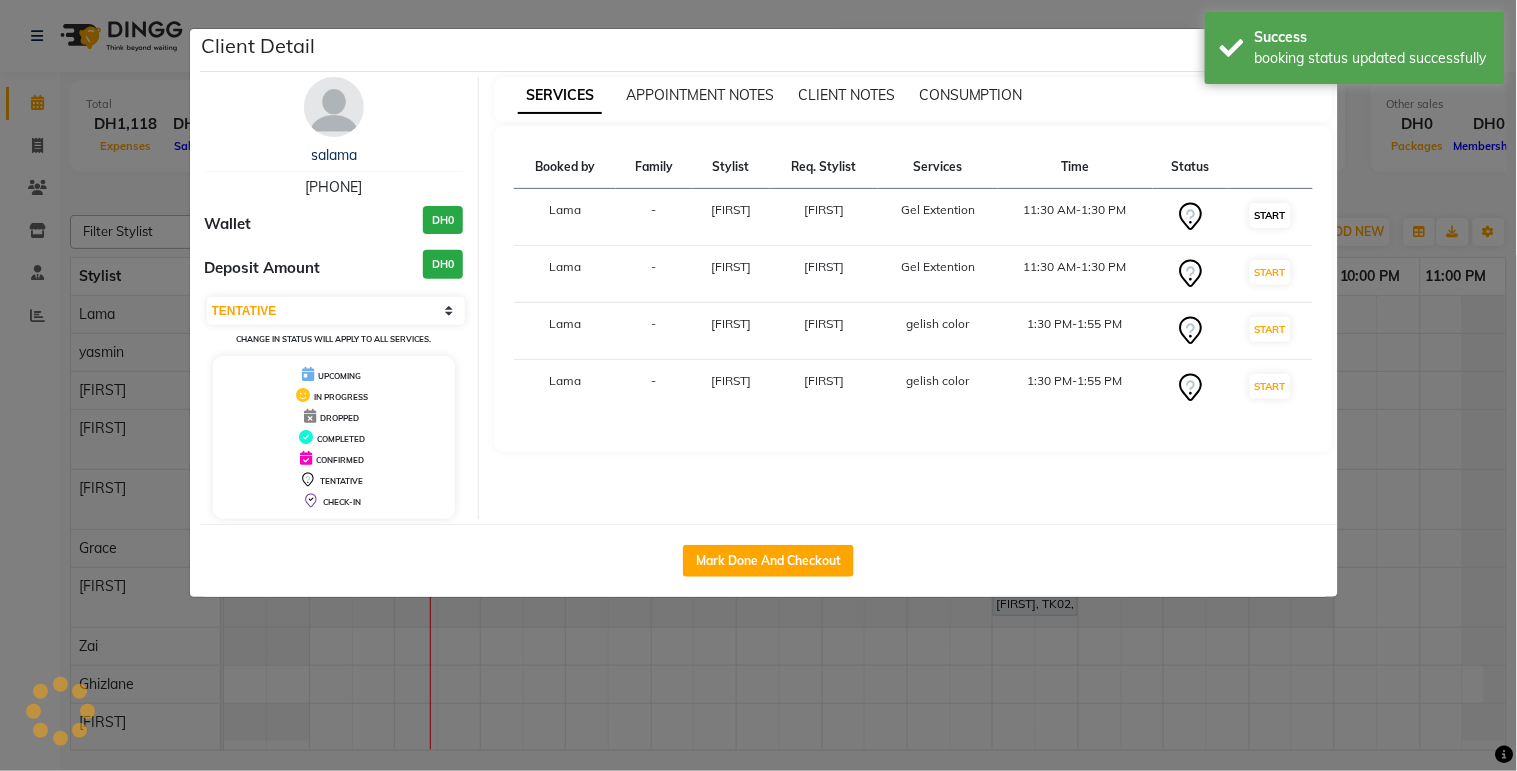 select on "select" 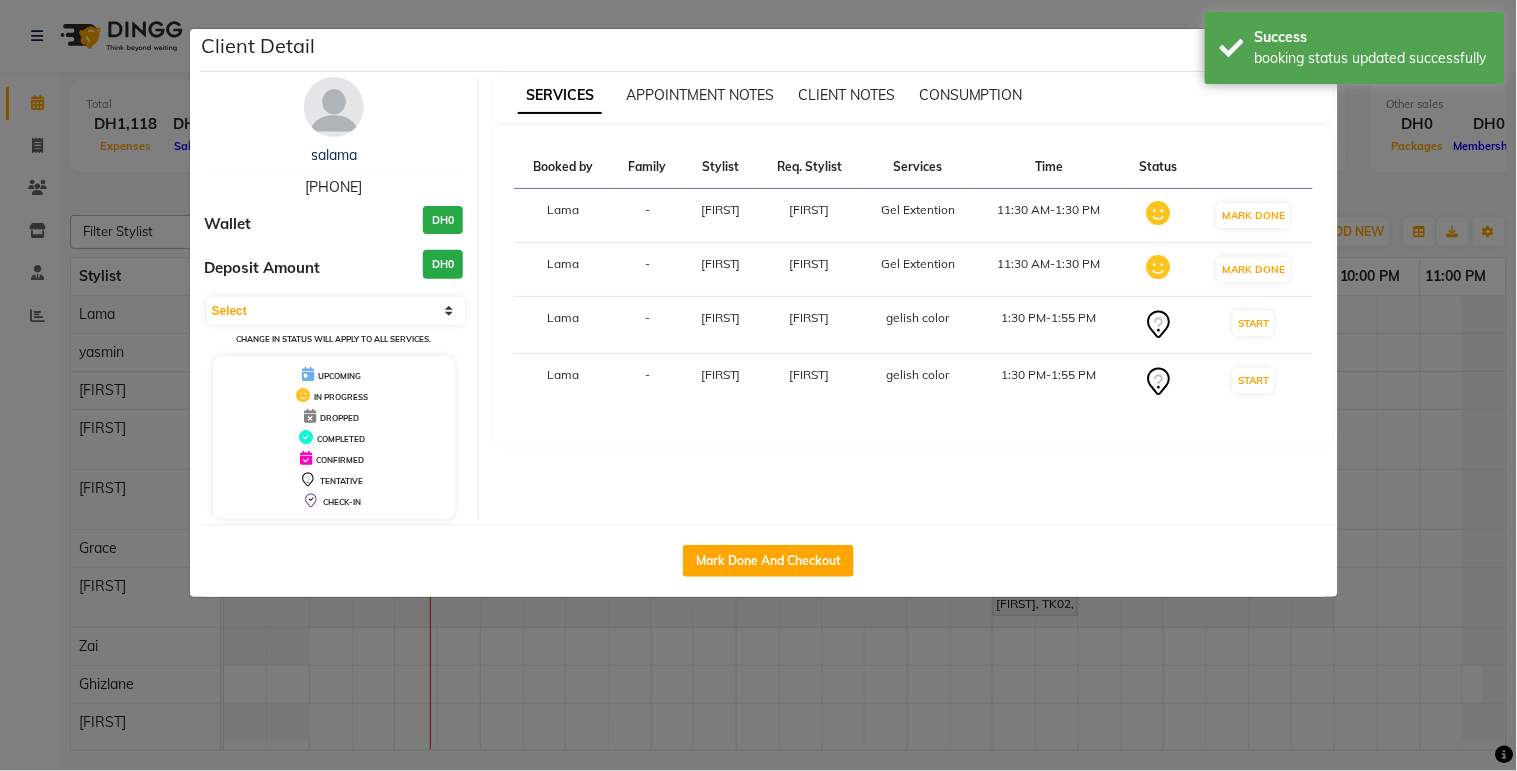 click on "Client Detail  [FIRST]    [PHONE] Wallet DH0 Deposit Amount  DH0  Select IN SERVICE CONFIRMED TENTATIVE CHECK IN MARK DONE DROPPED UPCOMING Change in status will apply to all services. UPCOMING IN PROGRESS DROPPED COMPLETED CONFIRMED TENTATIVE CHECK-IN SERVICES APPOINTMENT NOTES CLIENT NOTES CONSUMPTION Booked by Family Stylist Req. Stylist Services Time Status  [FIRST]  - [FIRST] [FIRST]  [SERVICE]   [TIME]-[TIME]   MARK DONE   [FIRST]  - [FIRST] [FIRST]  [SERVICE]   [TIME]-[TIME]   MARK DONE   [FIRST]  - [FIRST] [FIRST]  [SERVICE]   [TIME]-[TIME]   START   [FIRST]  - [FIRST] [FIRST]  [SERVICE]   [TIME]-[TIME]   START   Mark Done And Checkout" 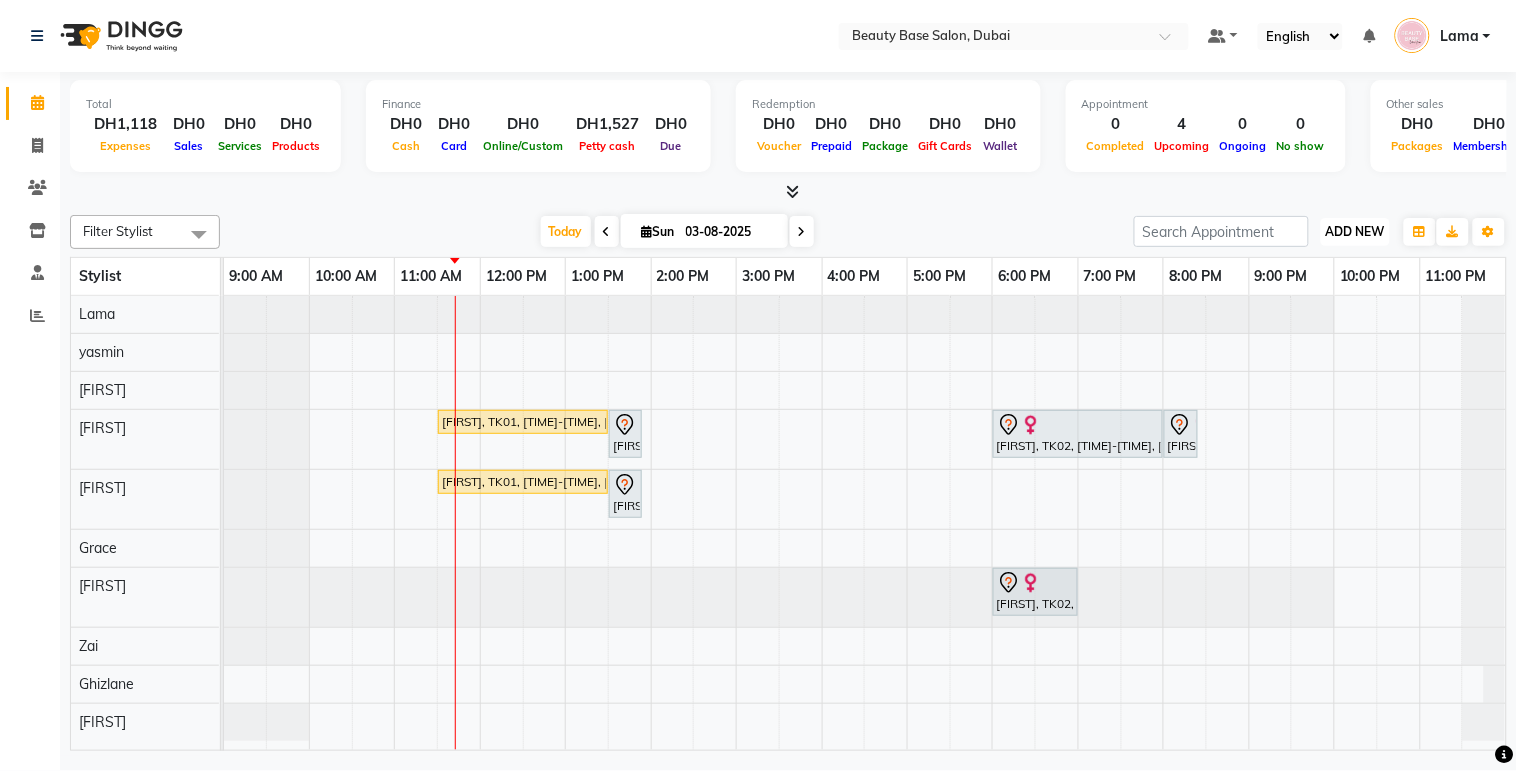 click on "ADD NEW" at bounding box center [1355, 231] 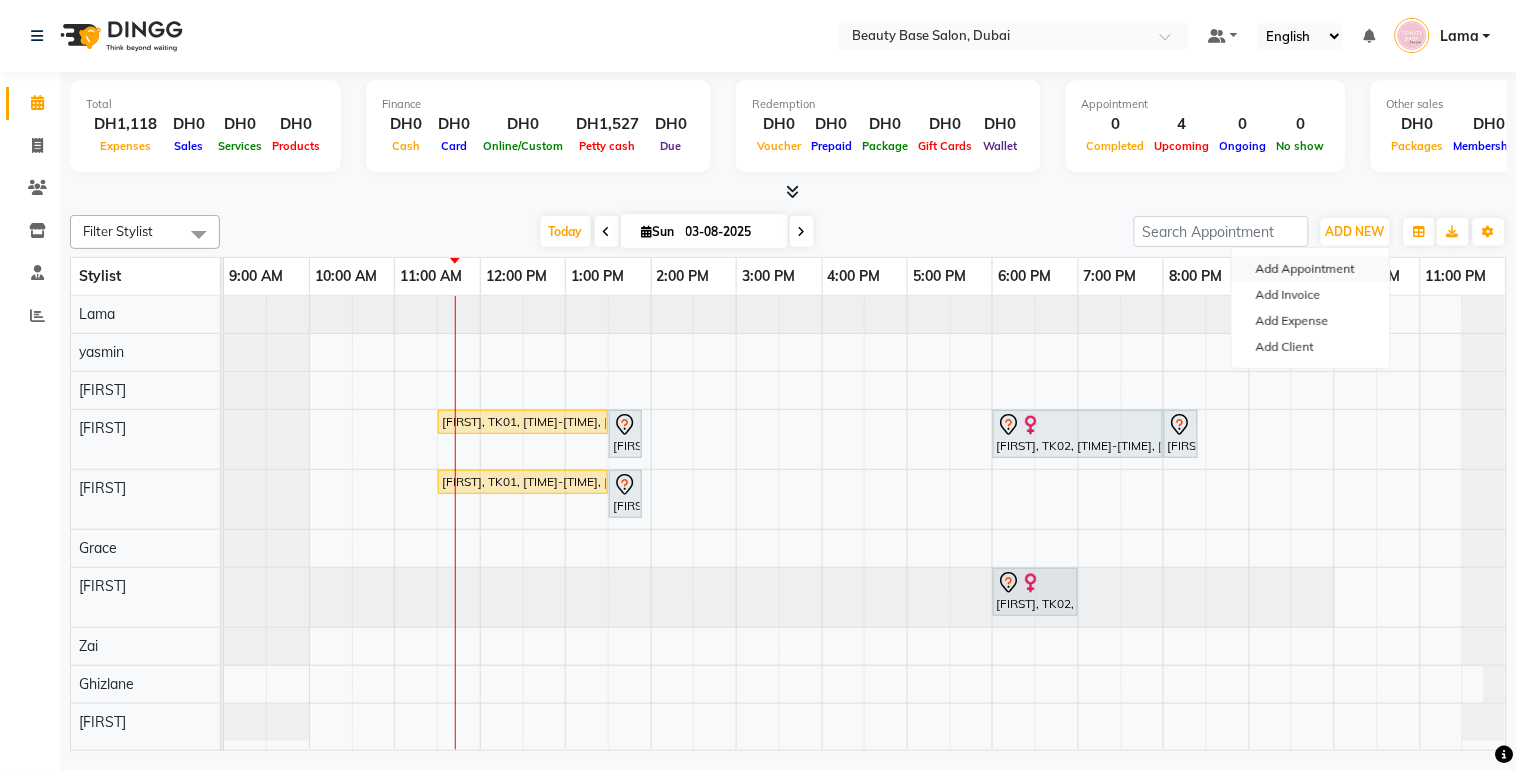 click on "Add Appointment" at bounding box center [1311, 269] 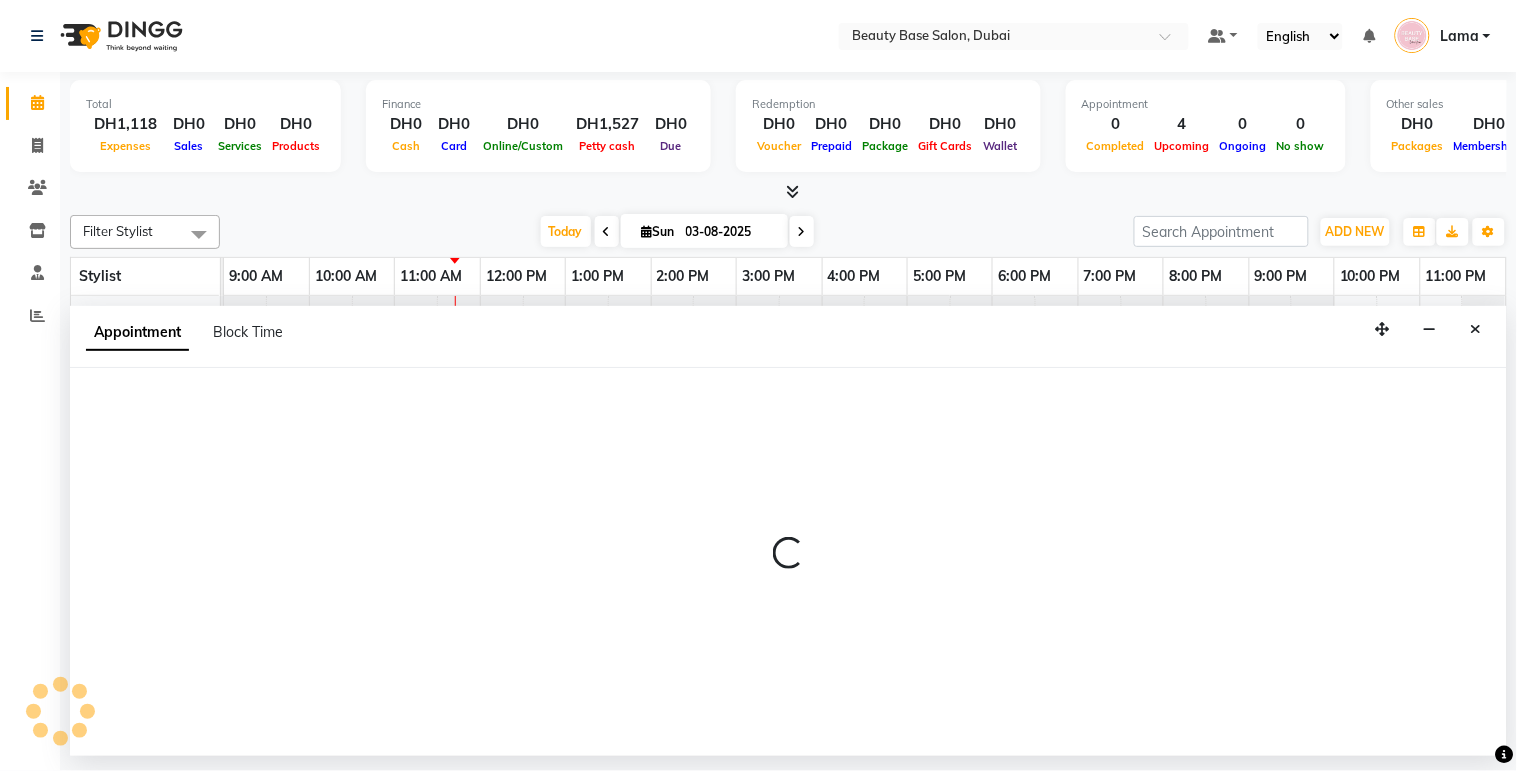 select on "tentative" 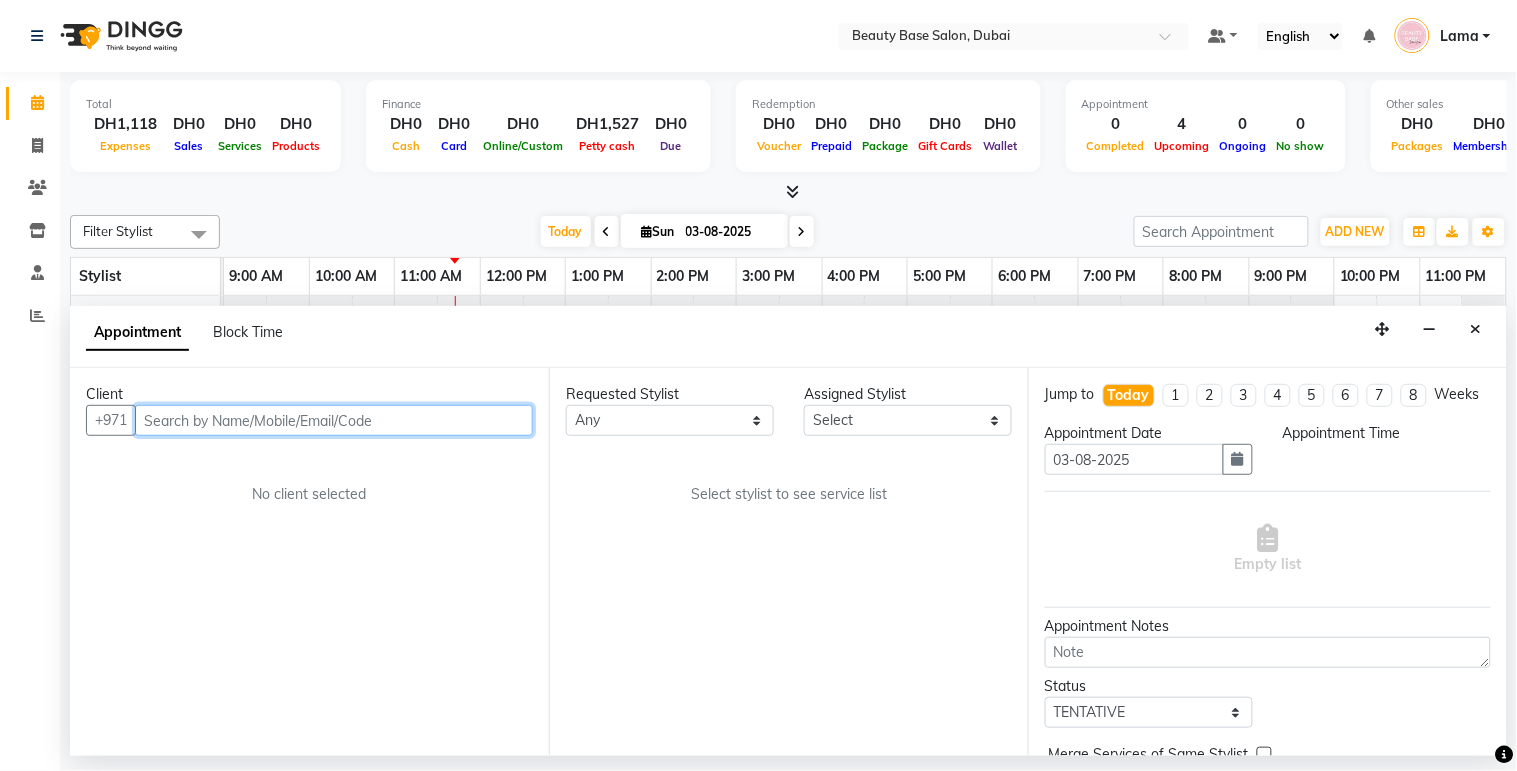 select on "600" 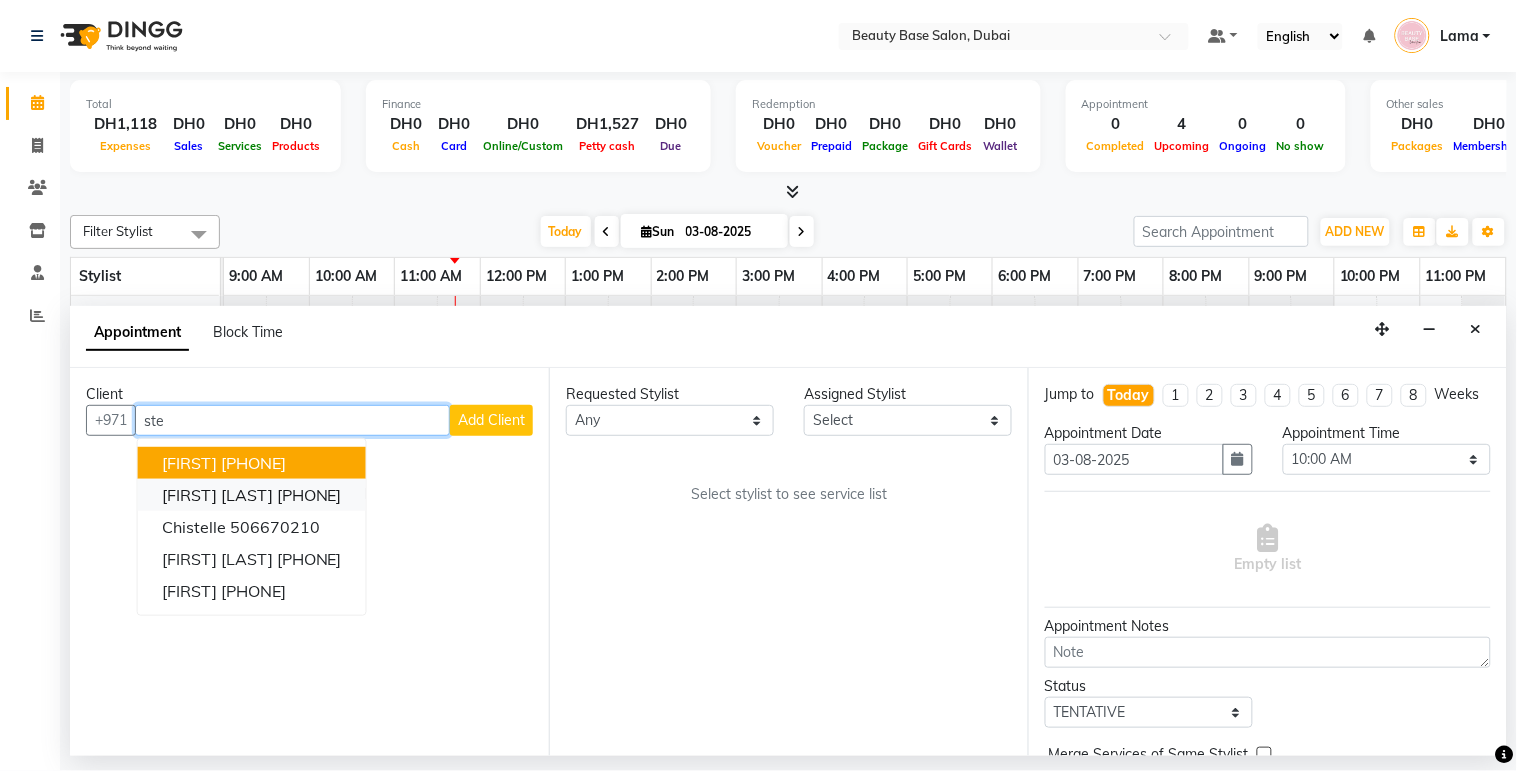 click on "[PHONE]" at bounding box center (309, 495) 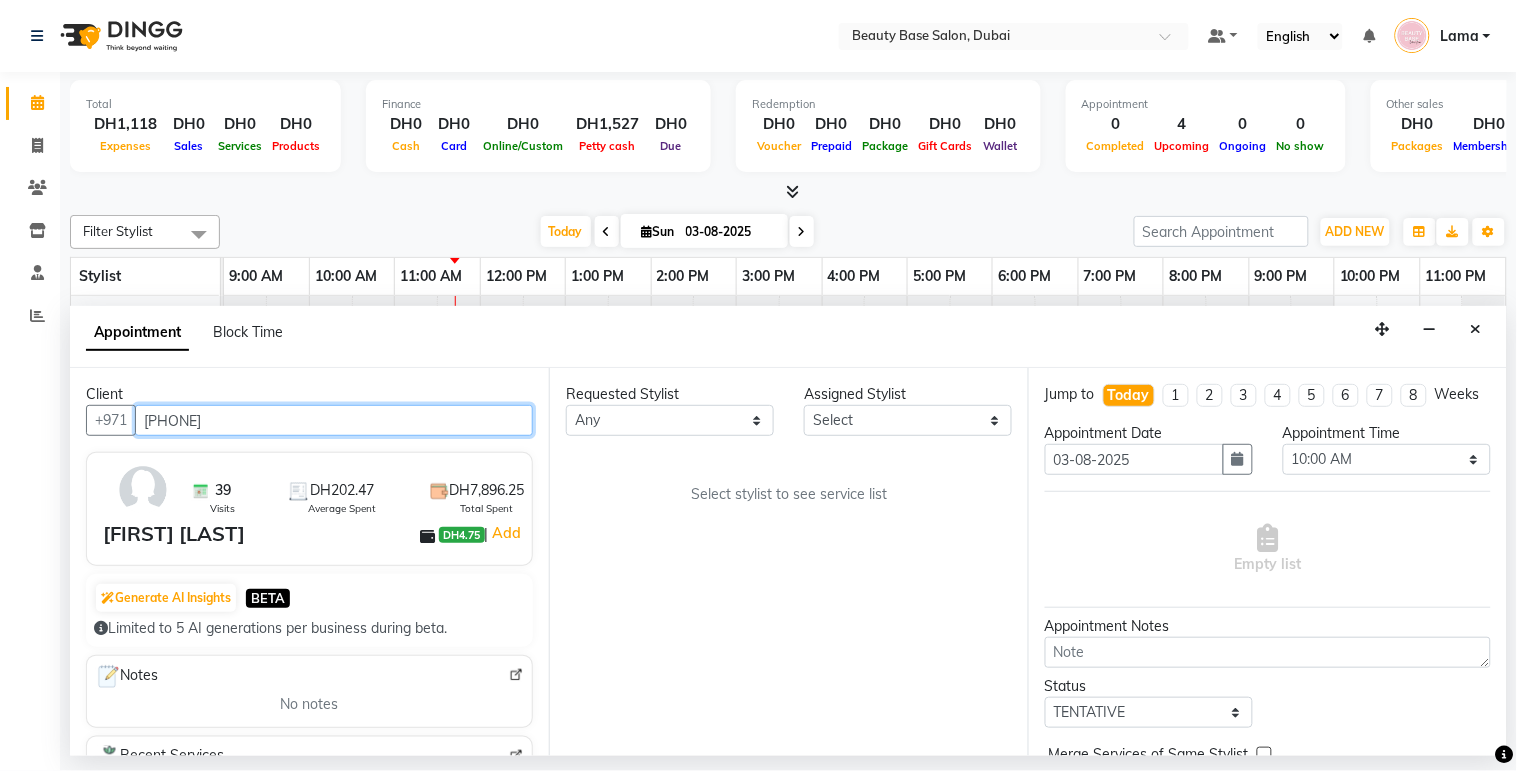 type on "[PHONE]" 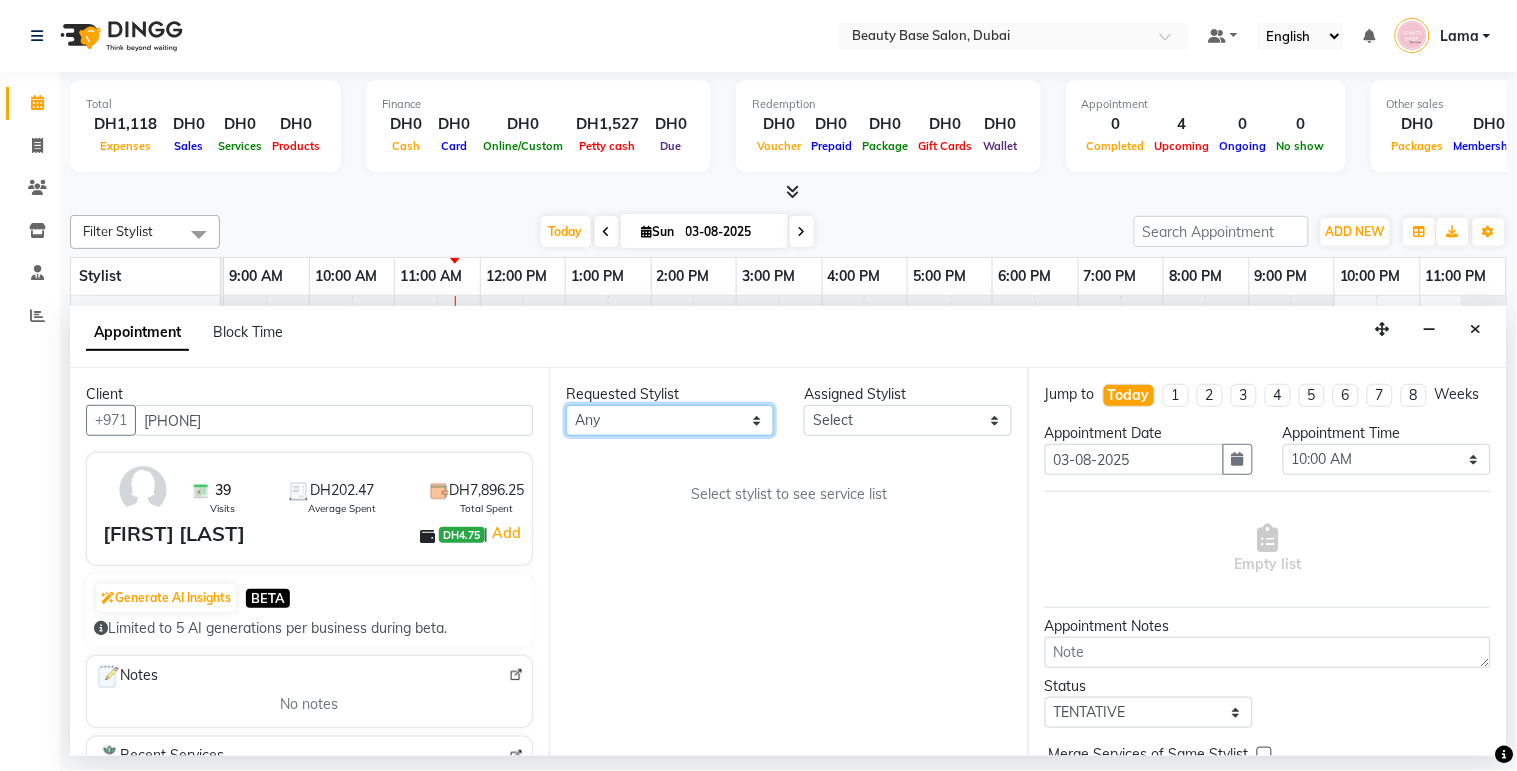 click on "Any [FIRST] [FIRST] [FIRST] [FIRST] [FIRST] [FIRST] [FIRST] [FIRST] [FIRST] [FIRST]" at bounding box center [670, 420] 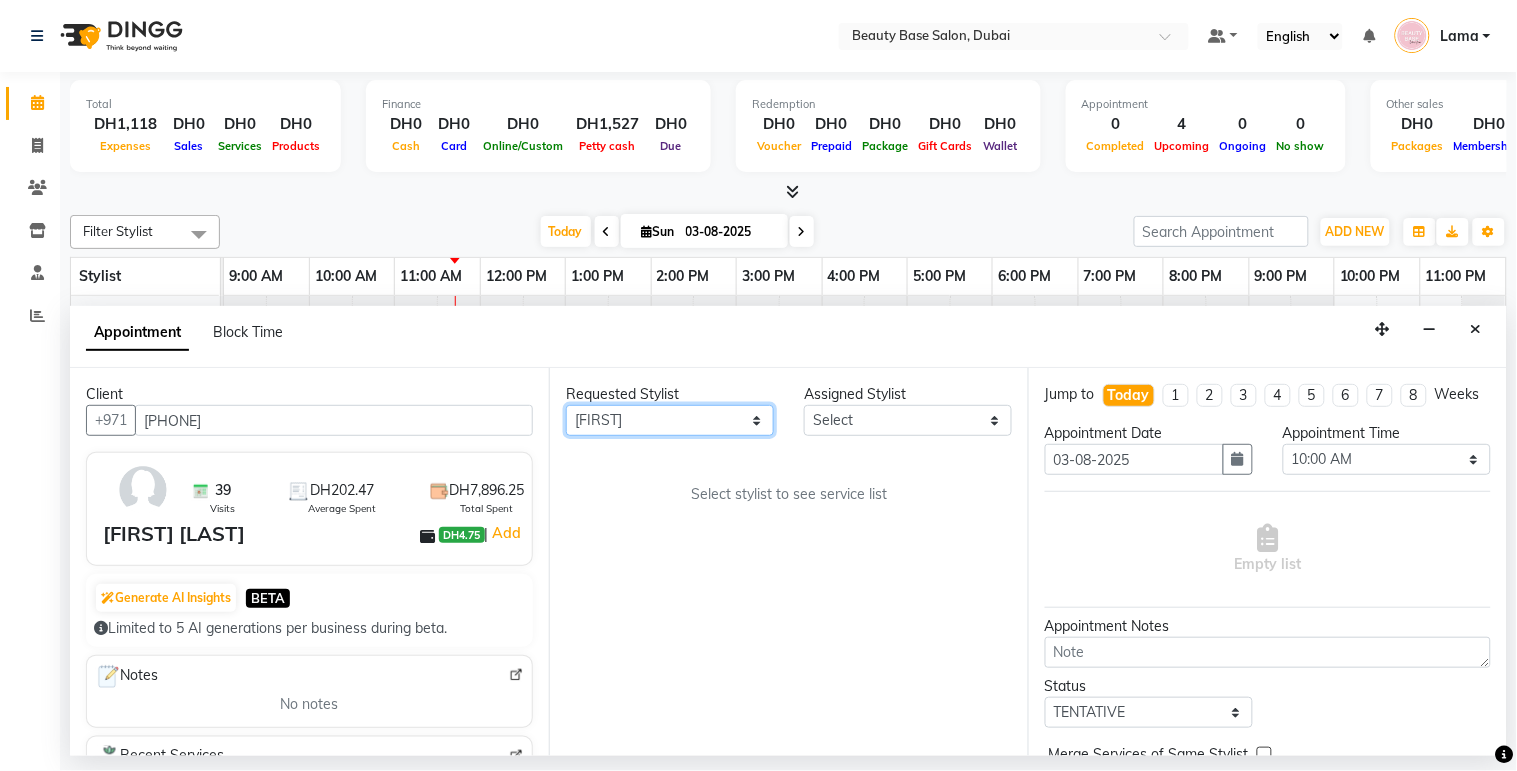 click on "Any [FIRST] [FIRST] [FIRST] [FIRST] [FIRST] [FIRST] [FIRST] [FIRST] [FIRST] [FIRST]" at bounding box center [670, 420] 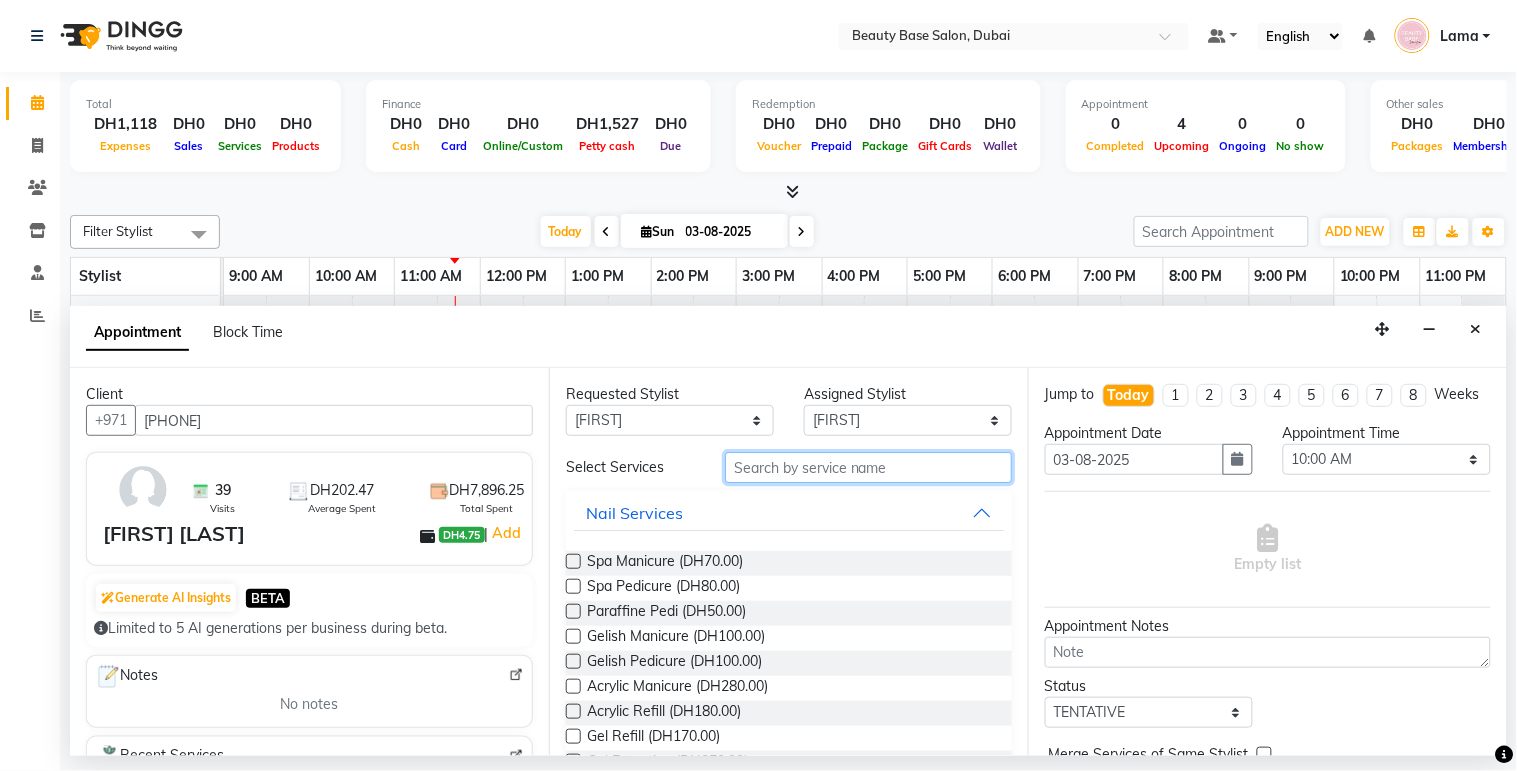click at bounding box center (868, 467) 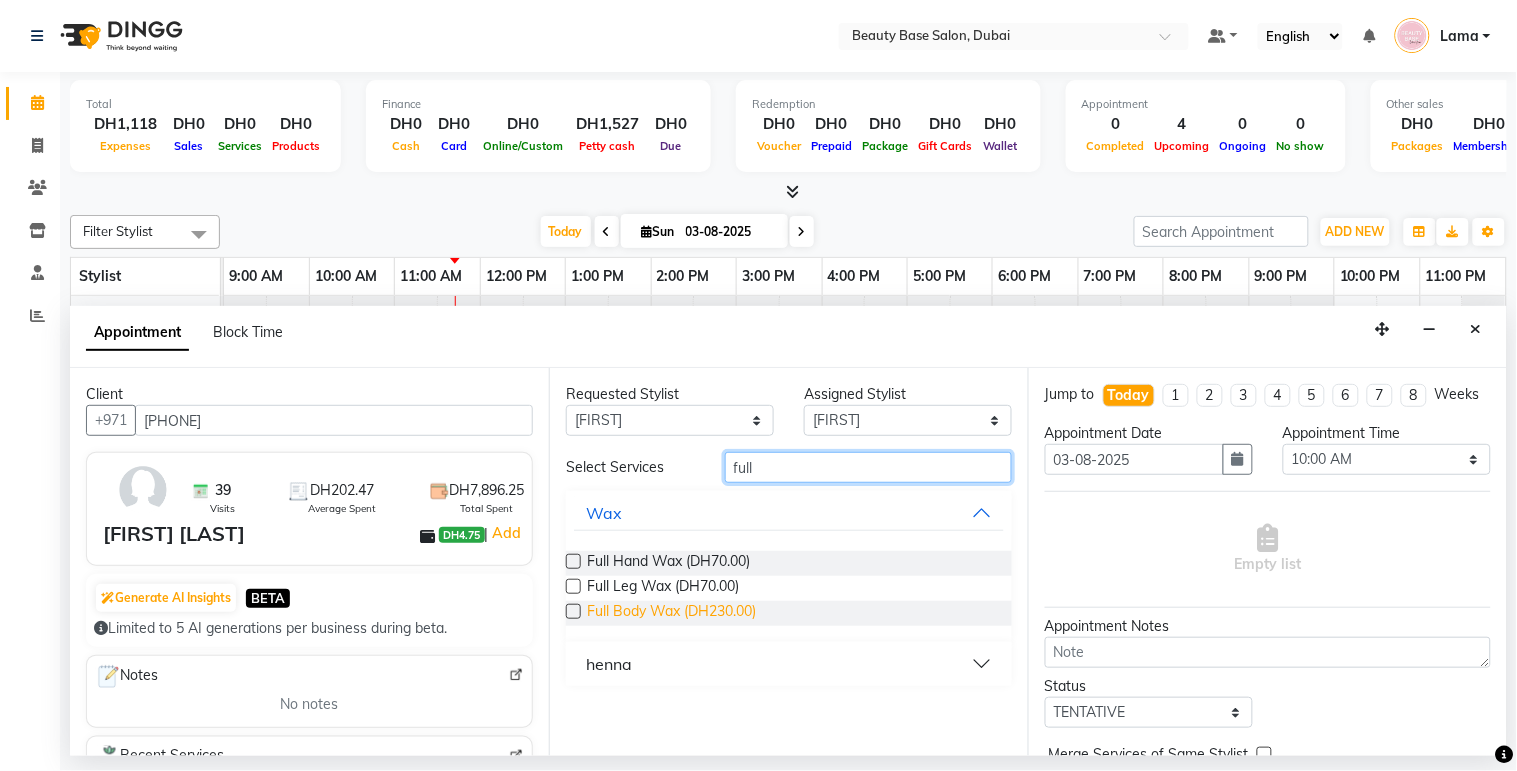 type on "full" 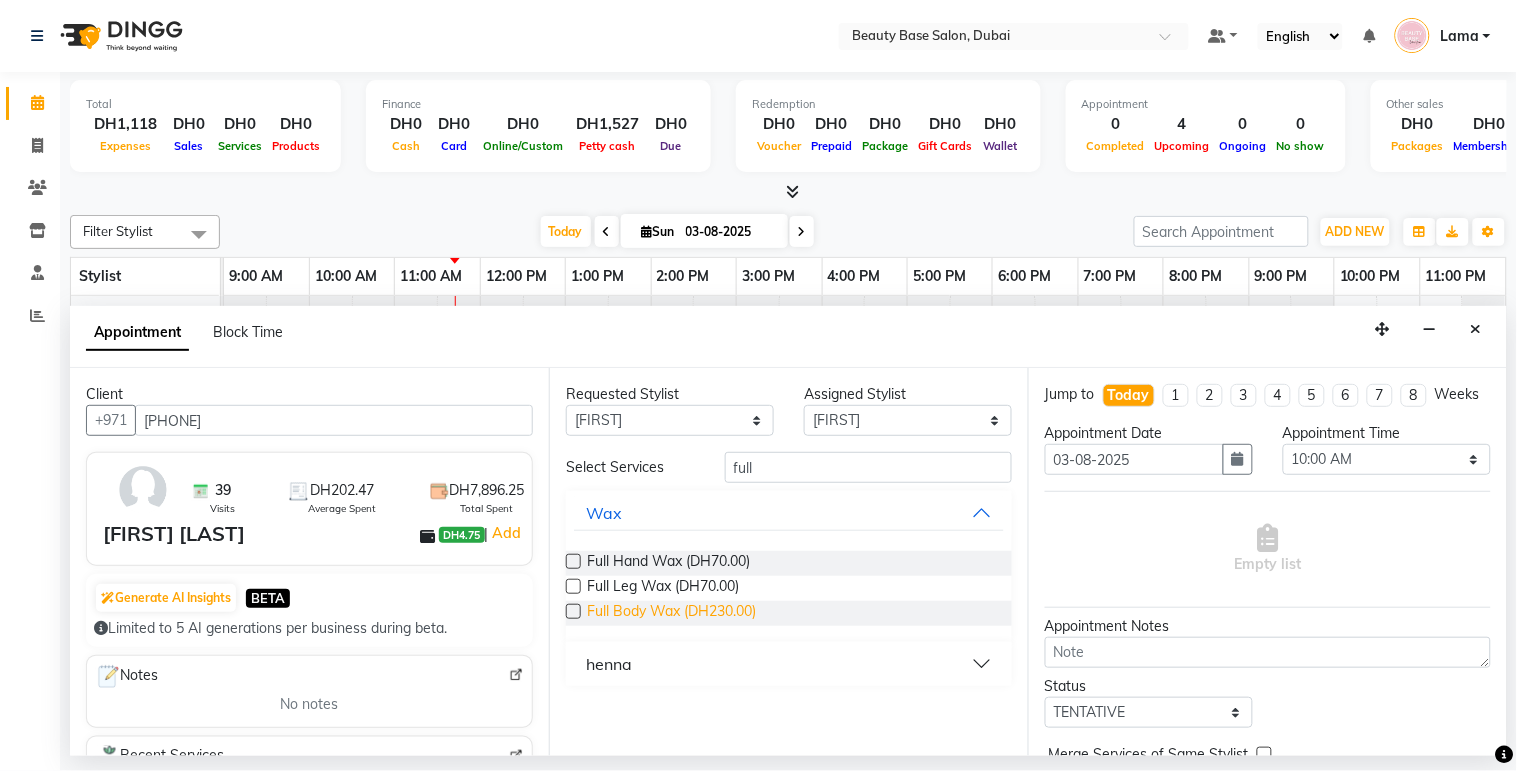 click on "Full Body Wax (DH230.00)" at bounding box center (671, 613) 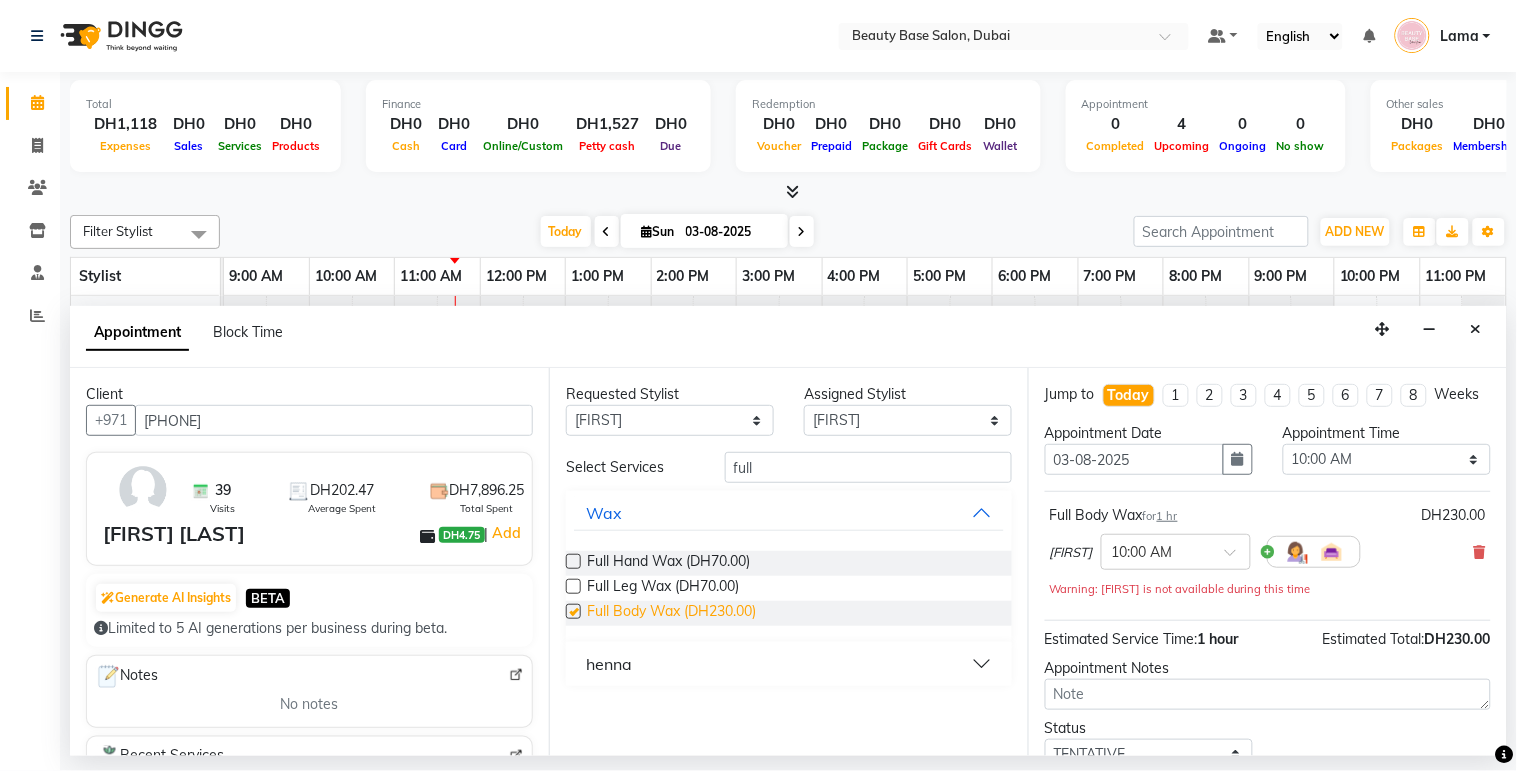 checkbox on "false" 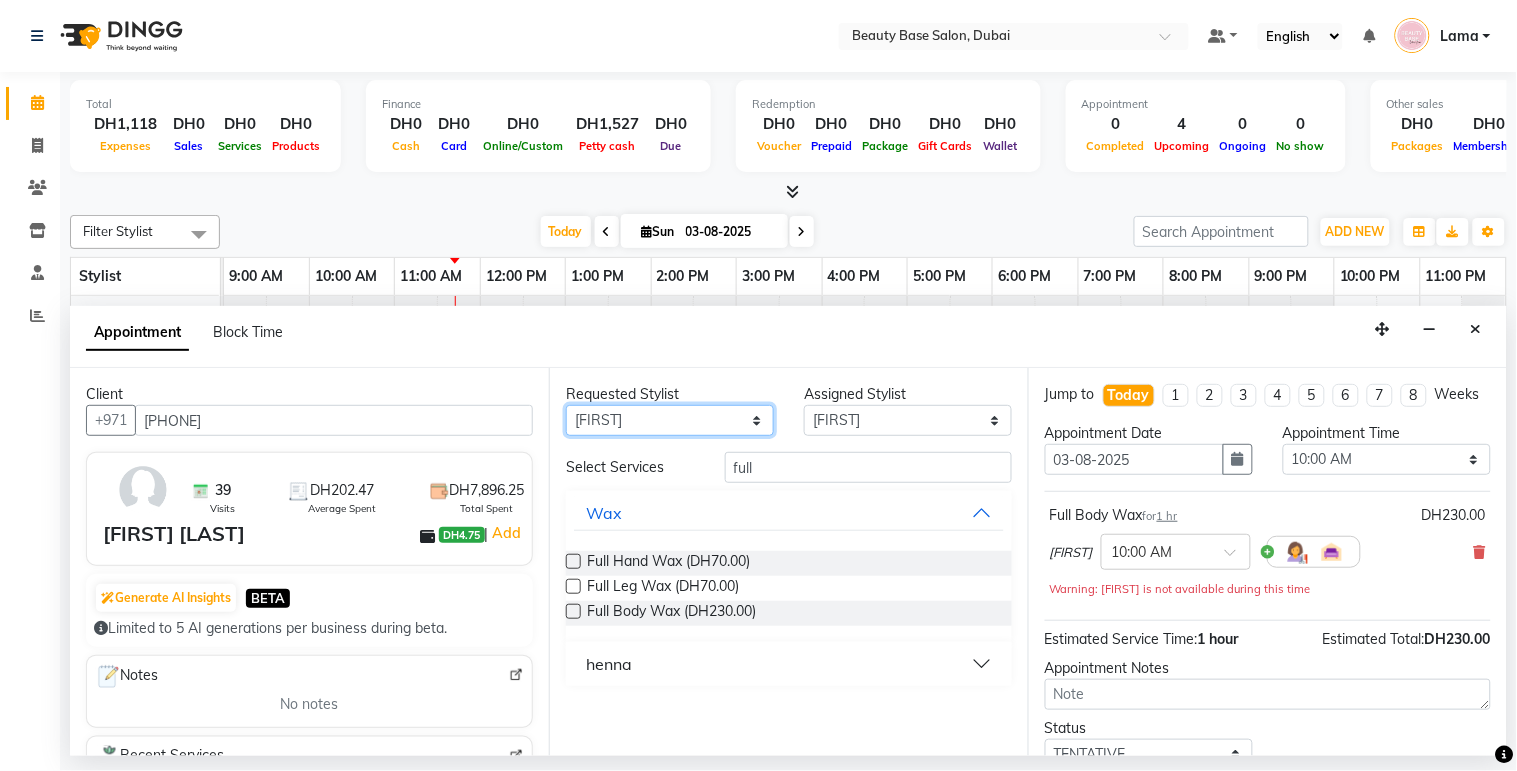 click on "Any [FIRST] [FIRST] [FIRST] [FIRST] [FIRST] [FIRST] [FIRST] [FIRST] [FIRST] [FIRST]" at bounding box center [670, 420] 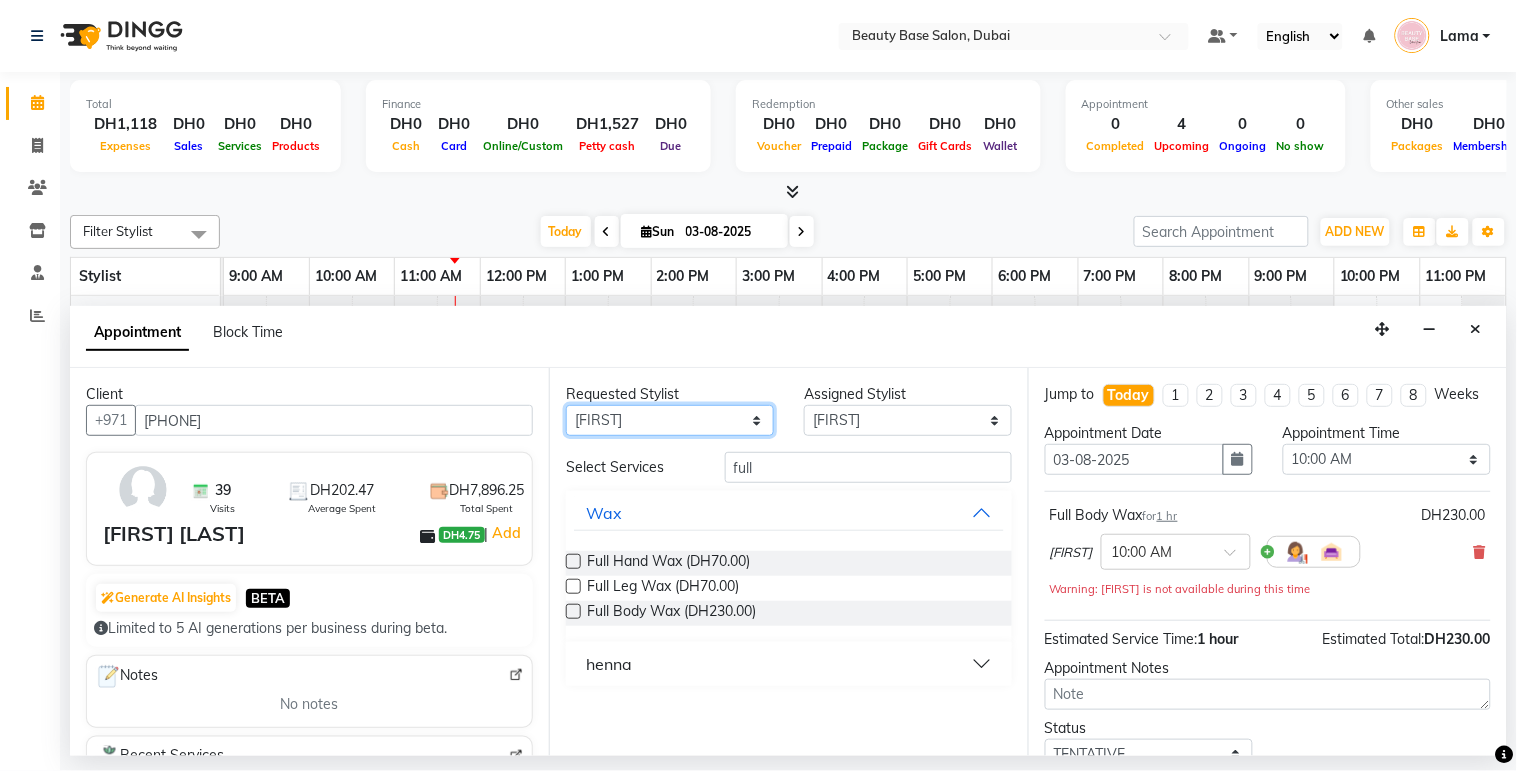 select on "31342" 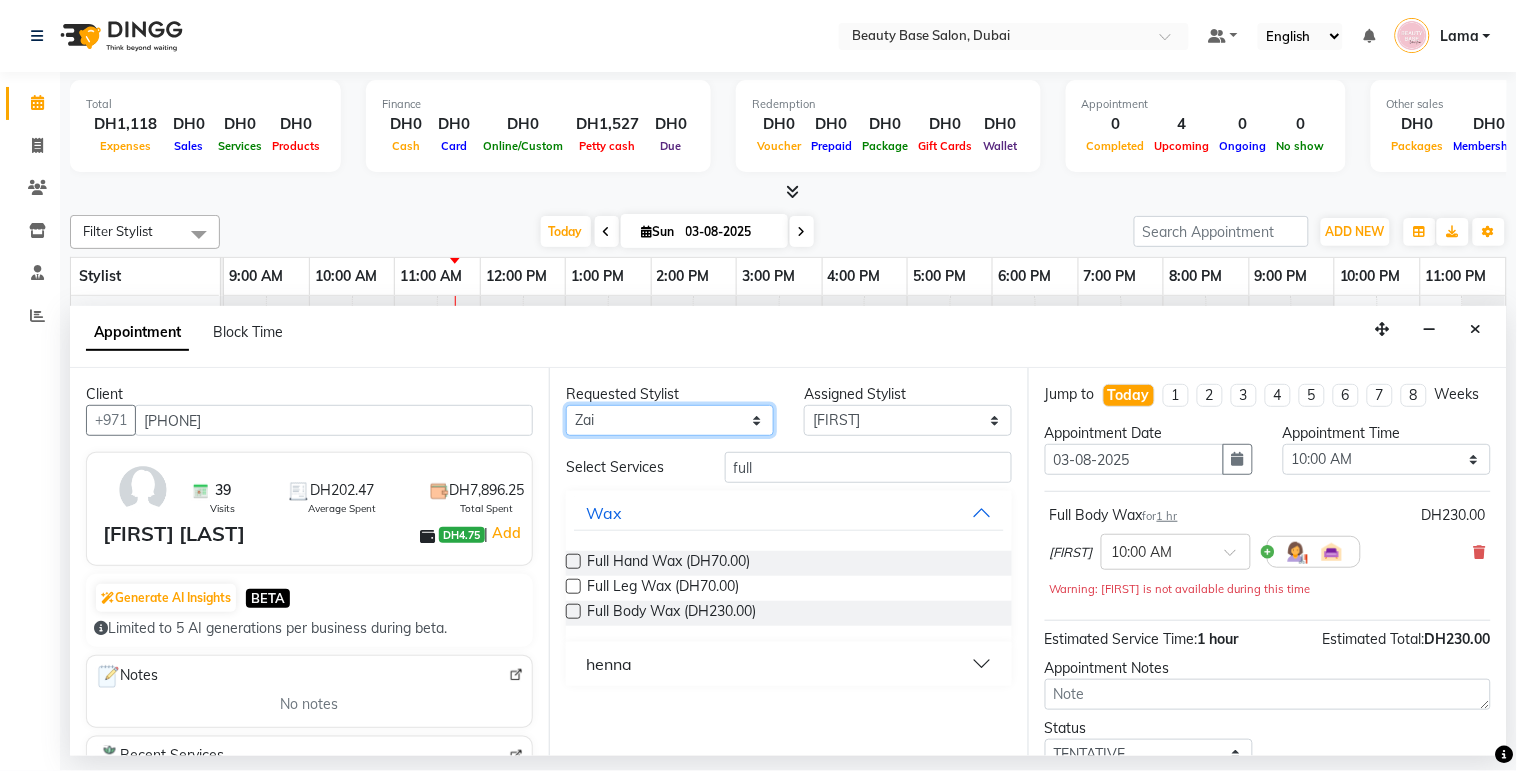 click on "Any [FIRST] [FIRST] [FIRST] [FIRST] [FIRST] [FIRST] [FIRST] [FIRST] [FIRST] [FIRST]" at bounding box center [670, 420] 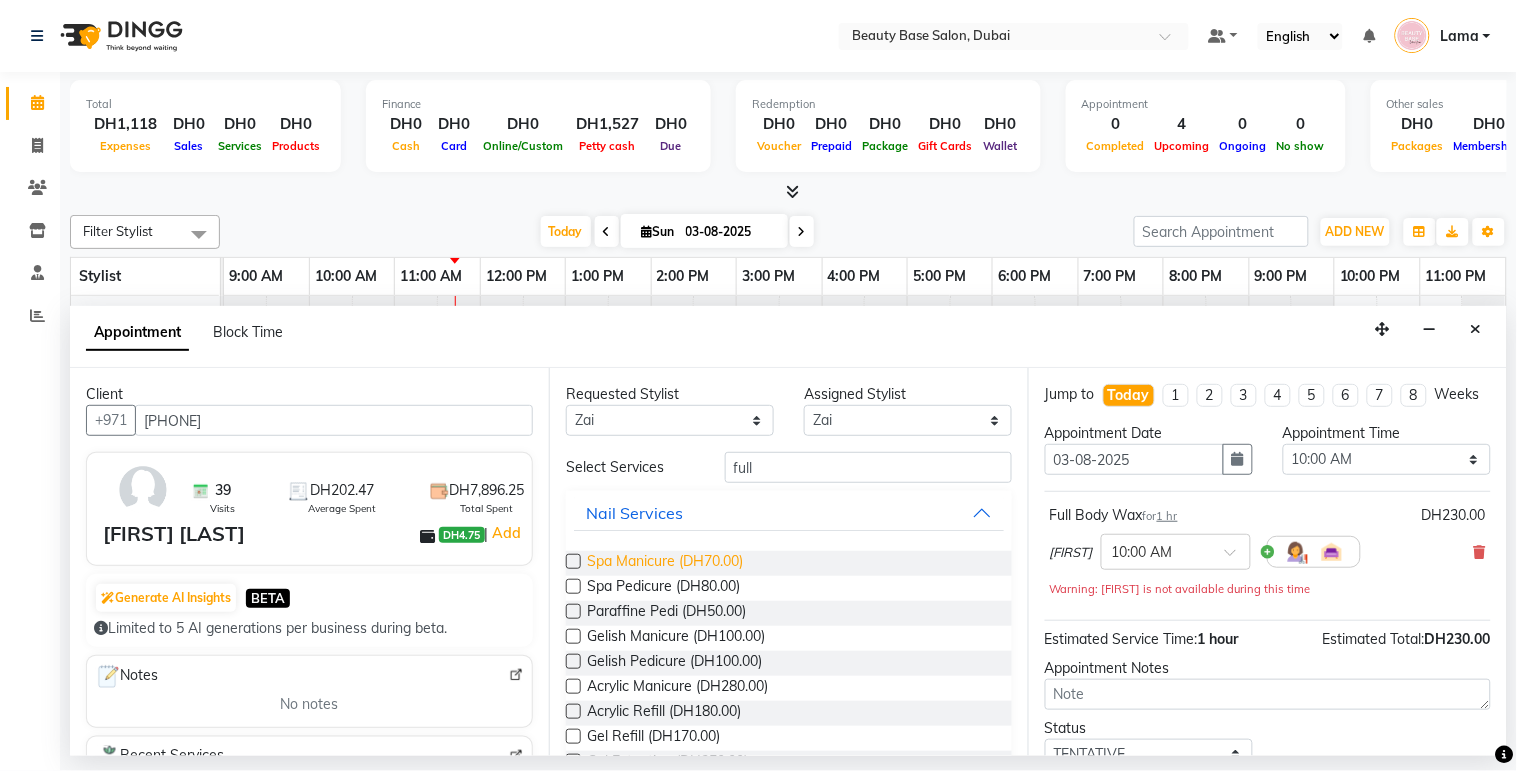 click on "Spa Manicure (DH70.00)" at bounding box center (665, 563) 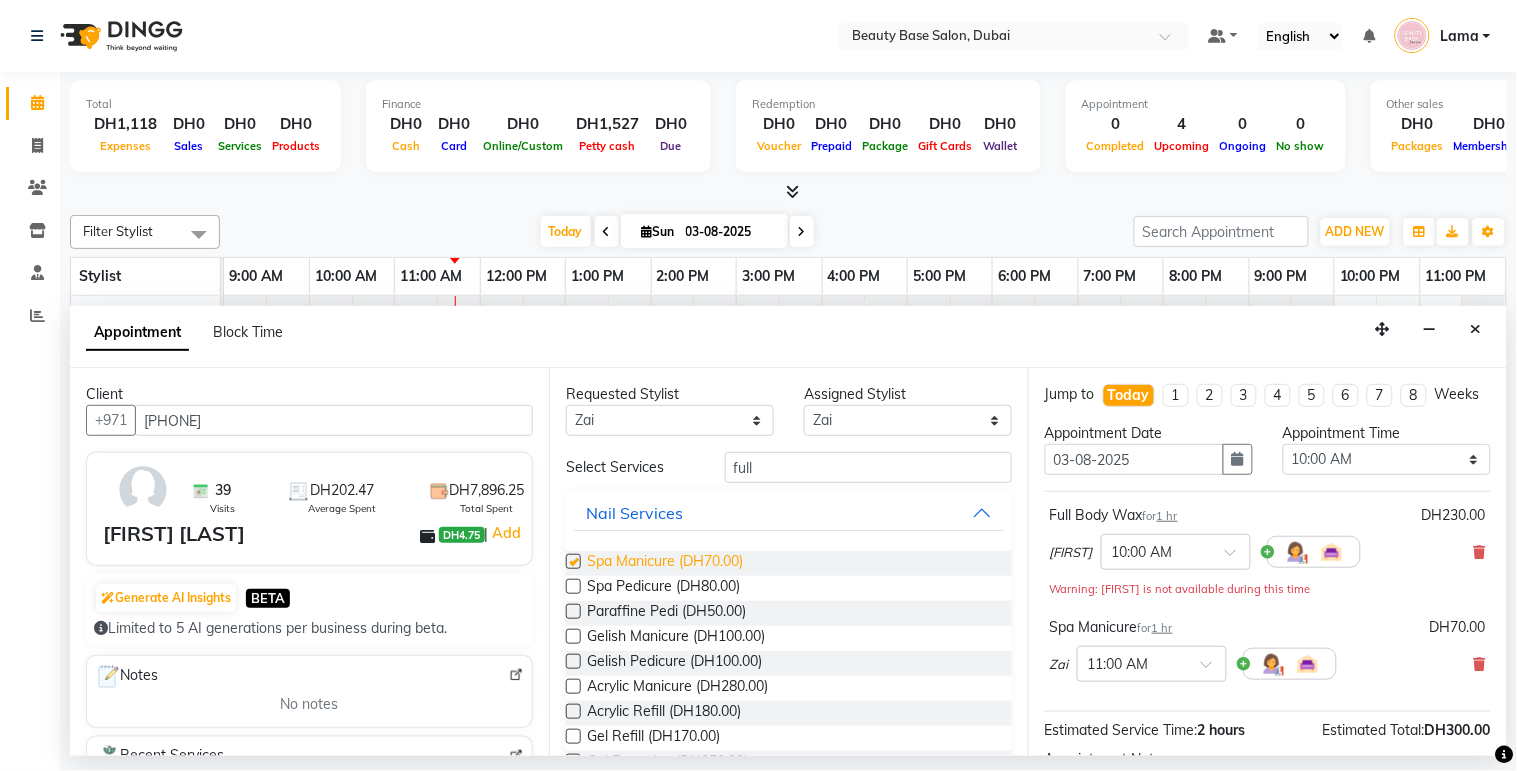 checkbox on "false" 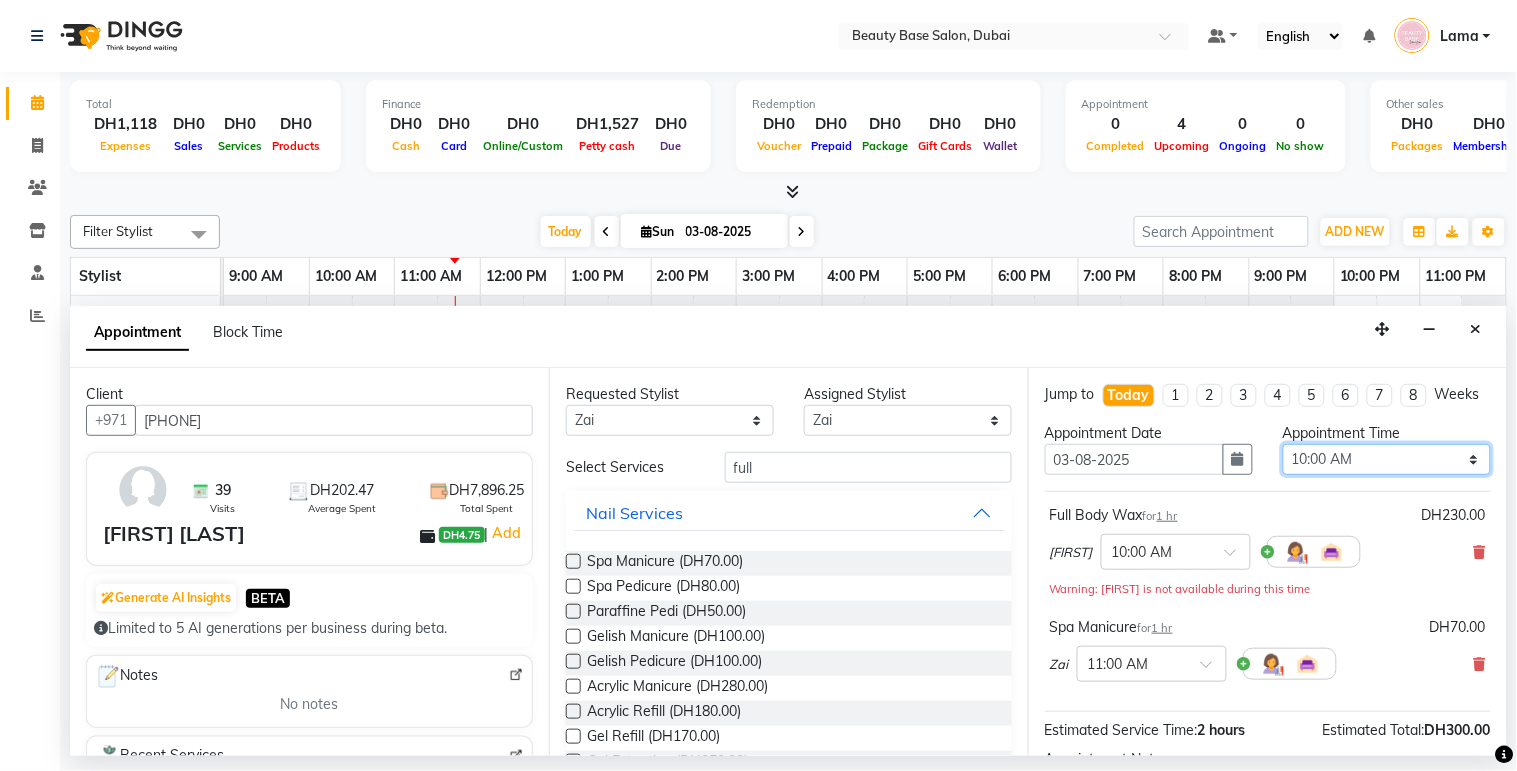 click on "Select 10:00 AM 10:05 AM 10:10 AM 10:15 AM 10:20 AM 10:25 AM 10:30 AM 10:35 AM 10:40 AM 10:45 AM 10:50 AM 10:55 AM 11:00 AM 11:05 AM 11:10 AM 11:15 AM 11:20 AM 11:25 AM 11:30 AM 11:35 AM 11:40 AM 11:45 AM 11:50 AM 11:55 AM 12:00 PM 12:05 PM 12:10 PM 12:15 PM 12:20 PM 12:25 PM 12:30 PM 12:35 PM 12:40 PM 12:45 PM 12:50 PM 12:55 PM 01:00 PM 01:05 PM 01:10 PM 01:15 PM 01:20 PM 01:25 PM 01:30 PM 01:35 PM 01:40 PM 01:45 PM 01:50 PM 01:55 PM 02:00 PM 02:05 PM 02:10 PM 02:15 PM 02:20 PM 02:25 PM 02:30 PM 02:35 PM 02:40 PM 02:45 PM 02:50 PM 02:55 PM 03:00 PM 03:05 PM 03:10 PM 03:15 PM 03:20 PM 03:25 PM 03:30 PM 03:35 PM 03:40 PM 03:45 PM 03:50 PM 03:55 PM 04:00 PM 04:05 PM 04:10 PM 04:15 PM 04:20 PM 04:25 PM 04:30 PM 04:35 PM 04:40 PM 04:45 PM 04:50 PM 04:55 PM 05:00 PM 05:05 PM 05:10 PM 05:15 PM 05:20 PM 05:25 PM 05:30 PM 05:35 PM 05:40 PM 05:45 PM 05:50 PM 05:55 PM 06:00 PM 06:05 PM 06:10 PM 06:15 PM 06:20 PM 06:25 PM 06:30 PM 06:35 PM 06:40 PM 06:45 PM 06:50 PM 06:55 PM 07:00 PM 07:05 PM 07:10 PM 07:15 PM 07:20 PM" at bounding box center [1387, 459] 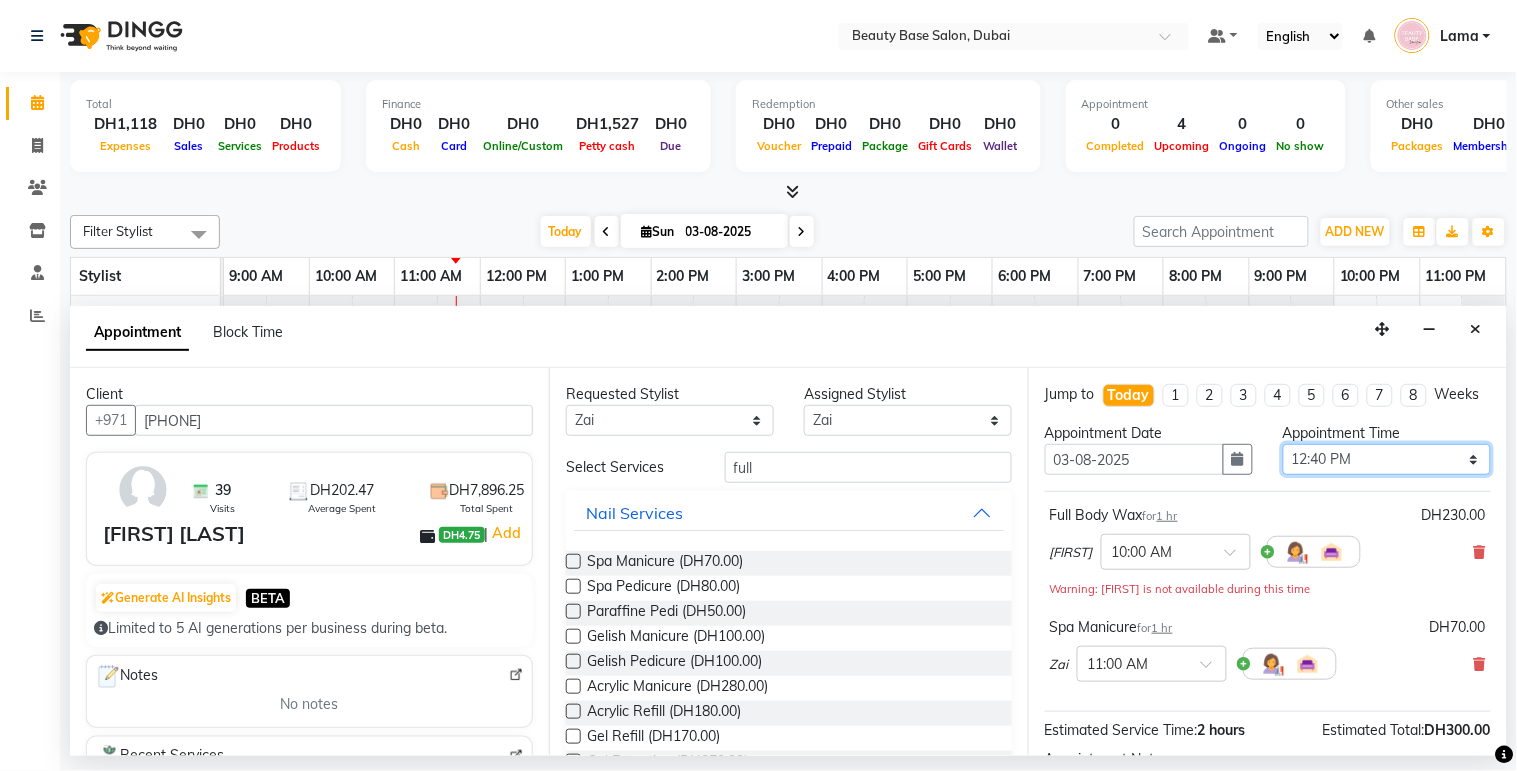 click on "Select 10:00 AM 10:05 AM 10:10 AM 10:15 AM 10:20 AM 10:25 AM 10:30 AM 10:35 AM 10:40 AM 10:45 AM 10:50 AM 10:55 AM 11:00 AM 11:05 AM 11:10 AM 11:15 AM 11:20 AM 11:25 AM 11:30 AM 11:35 AM 11:40 AM 11:45 AM 11:50 AM 11:55 AM 12:00 PM 12:05 PM 12:10 PM 12:15 PM 12:20 PM 12:25 PM 12:30 PM 12:35 PM 12:40 PM 12:45 PM 12:50 PM 12:55 PM 01:00 PM 01:05 PM 01:10 PM 01:15 PM 01:20 PM 01:25 PM 01:30 PM 01:35 PM 01:40 PM 01:45 PM 01:50 PM 01:55 PM 02:00 PM 02:05 PM 02:10 PM 02:15 PM 02:20 PM 02:25 PM 02:30 PM 02:35 PM 02:40 PM 02:45 PM 02:50 PM 02:55 PM 03:00 PM 03:05 PM 03:10 PM 03:15 PM 03:20 PM 03:25 PM 03:30 PM 03:35 PM 03:40 PM 03:45 PM 03:50 PM 03:55 PM 04:00 PM 04:05 PM 04:10 PM 04:15 PM 04:20 PM 04:25 PM 04:30 PM 04:35 PM 04:40 PM 04:45 PM 04:50 PM 04:55 PM 05:00 PM 05:05 PM 05:10 PM 05:15 PM 05:20 PM 05:25 PM 05:30 PM 05:35 PM 05:40 PM 05:45 PM 05:50 PM 05:55 PM 06:00 PM 06:05 PM 06:10 PM 06:15 PM 06:20 PM 06:25 PM 06:30 PM 06:35 PM 06:40 PM 06:45 PM 06:50 PM 06:55 PM 07:00 PM 07:05 PM 07:10 PM 07:15 PM 07:20 PM" at bounding box center (1387, 459) 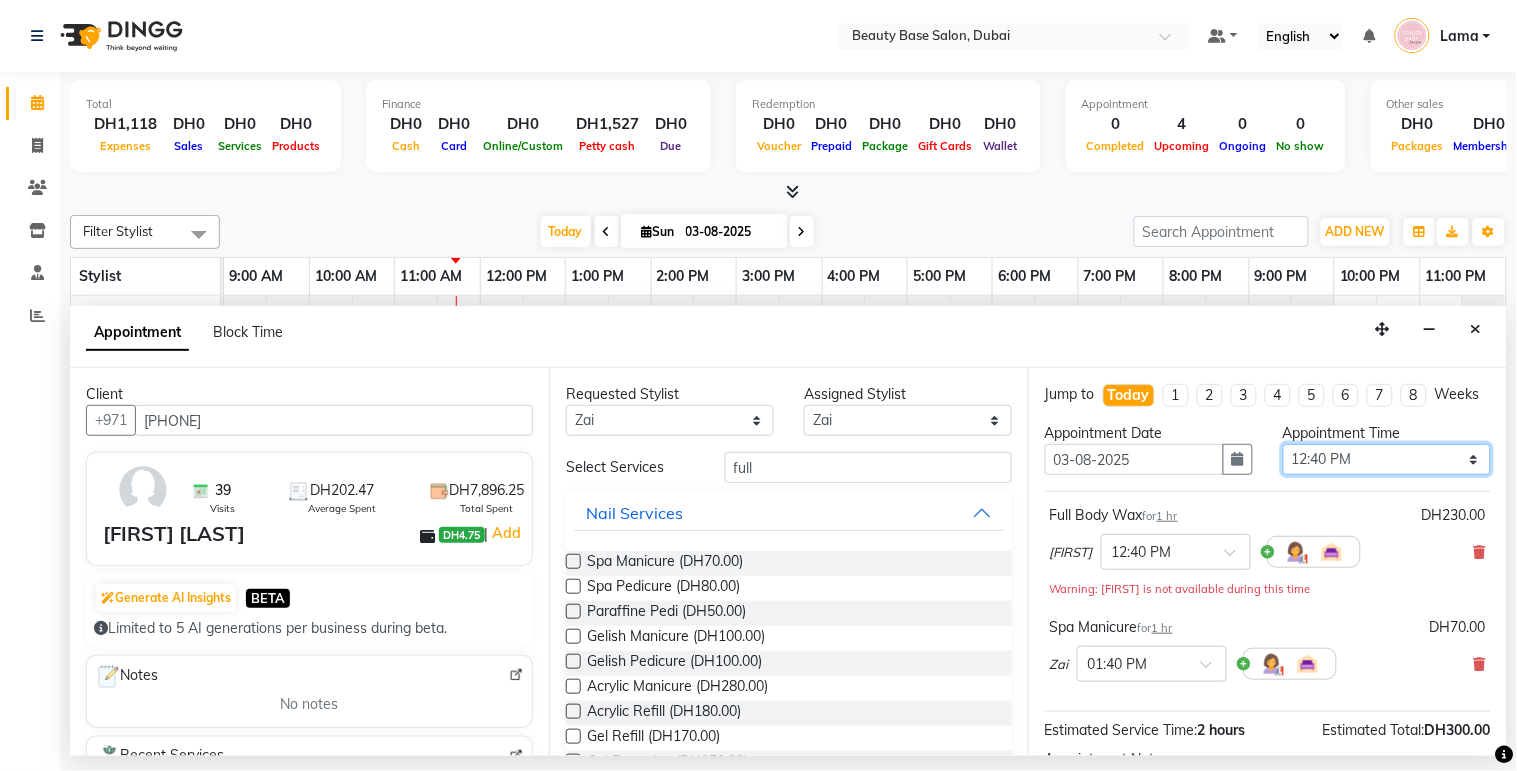 click on "Select 10:00 AM 10:05 AM 10:10 AM 10:15 AM 10:20 AM 10:25 AM 10:30 AM 10:35 AM 10:40 AM 10:45 AM 10:50 AM 10:55 AM 11:00 AM 11:05 AM 11:10 AM 11:15 AM 11:20 AM 11:25 AM 11:30 AM 11:35 AM 11:40 AM 11:45 AM 11:50 AM 11:55 AM 12:00 PM 12:05 PM 12:10 PM 12:15 PM 12:20 PM 12:25 PM 12:30 PM 12:35 PM 12:40 PM 12:45 PM 12:50 PM 12:55 PM 01:00 PM 01:05 PM 01:10 PM 01:15 PM 01:20 PM 01:25 PM 01:30 PM 01:35 PM 01:40 PM 01:45 PM 01:50 PM 01:55 PM 02:00 PM 02:05 PM 02:10 PM 02:15 PM 02:20 PM 02:25 PM 02:30 PM 02:35 PM 02:40 PM 02:45 PM 02:50 PM 02:55 PM 03:00 PM 03:05 PM 03:10 PM 03:15 PM 03:20 PM 03:25 PM 03:30 PM 03:35 PM 03:40 PM 03:45 PM 03:50 PM 03:55 PM 04:00 PM 04:05 PM 04:10 PM 04:15 PM 04:20 PM 04:25 PM 04:30 PM 04:35 PM 04:40 PM 04:45 PM 04:50 PM 04:55 PM 05:00 PM 05:05 PM 05:10 PM 05:15 PM 05:20 PM 05:25 PM 05:30 PM 05:35 PM 05:40 PM 05:45 PM 05:50 PM 05:55 PM 06:00 PM 06:05 PM 06:10 PM 06:15 PM 06:20 PM 06:25 PM 06:30 PM 06:35 PM 06:40 PM 06:45 PM 06:50 PM 06:55 PM 07:00 PM 07:05 PM 07:10 PM 07:15 PM 07:20 PM" at bounding box center (1387, 459) 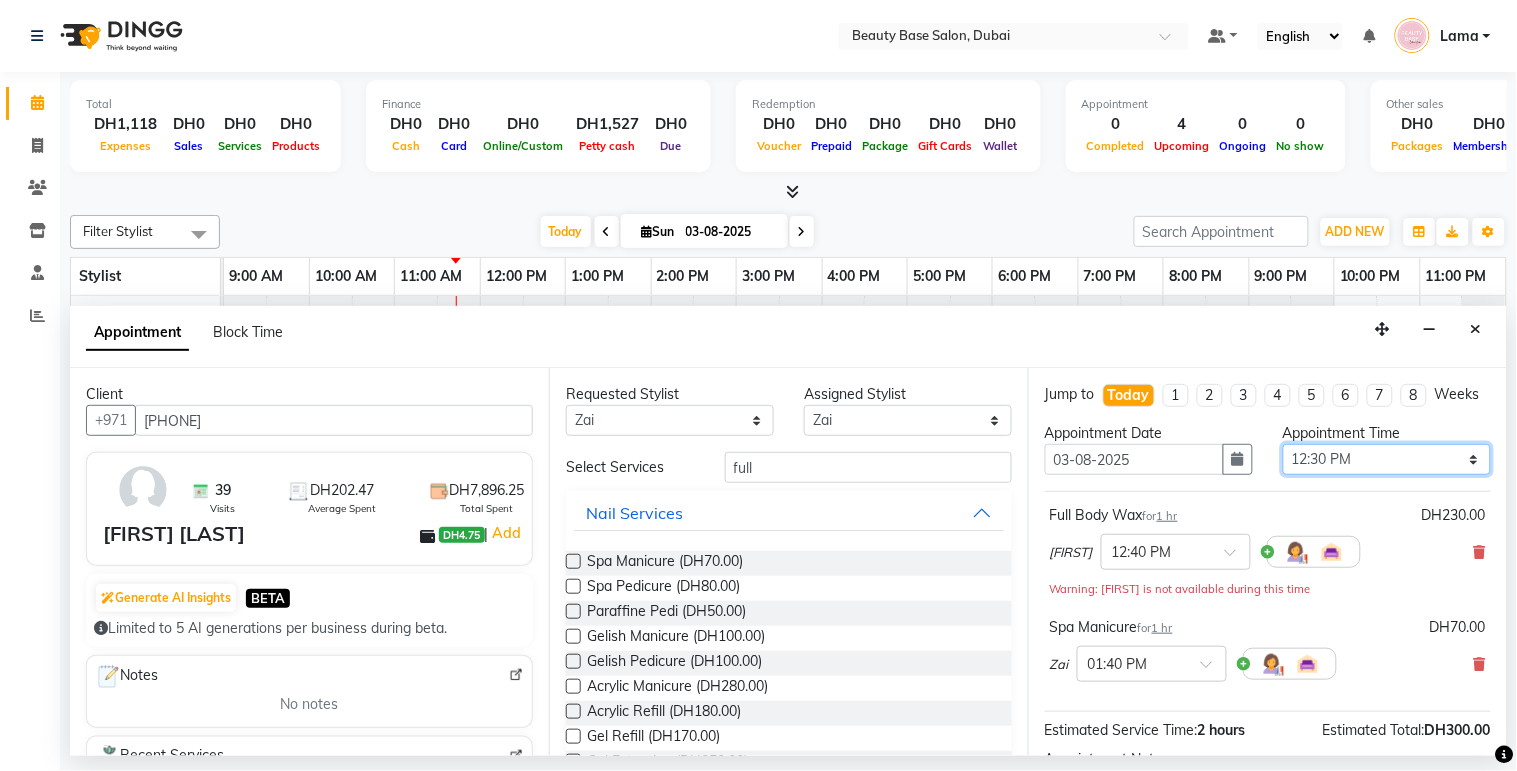 click on "Select 10:00 AM 10:05 AM 10:10 AM 10:15 AM 10:20 AM 10:25 AM 10:30 AM 10:35 AM 10:40 AM 10:45 AM 10:50 AM 10:55 AM 11:00 AM 11:05 AM 11:10 AM 11:15 AM 11:20 AM 11:25 AM 11:30 AM 11:35 AM 11:40 AM 11:45 AM 11:50 AM 11:55 AM 12:00 PM 12:05 PM 12:10 PM 12:15 PM 12:20 PM 12:25 PM 12:30 PM 12:35 PM 12:40 PM 12:45 PM 12:50 PM 12:55 PM 01:00 PM 01:05 PM 01:10 PM 01:15 PM 01:20 PM 01:25 PM 01:30 PM 01:35 PM 01:40 PM 01:45 PM 01:50 PM 01:55 PM 02:00 PM 02:05 PM 02:10 PM 02:15 PM 02:20 PM 02:25 PM 02:30 PM 02:35 PM 02:40 PM 02:45 PM 02:50 PM 02:55 PM 03:00 PM 03:05 PM 03:10 PM 03:15 PM 03:20 PM 03:25 PM 03:30 PM 03:35 PM 03:40 PM 03:45 PM 03:50 PM 03:55 PM 04:00 PM 04:05 PM 04:10 PM 04:15 PM 04:20 PM 04:25 PM 04:30 PM 04:35 PM 04:40 PM 04:45 PM 04:50 PM 04:55 PM 05:00 PM 05:05 PM 05:10 PM 05:15 PM 05:20 PM 05:25 PM 05:30 PM 05:35 PM 05:40 PM 05:45 PM 05:50 PM 05:55 PM 06:00 PM 06:05 PM 06:10 PM 06:15 PM 06:20 PM 06:25 PM 06:30 PM 06:35 PM 06:40 PM 06:45 PM 06:50 PM 06:55 PM 07:00 PM 07:05 PM 07:10 PM 07:15 PM 07:20 PM" at bounding box center (1387, 459) 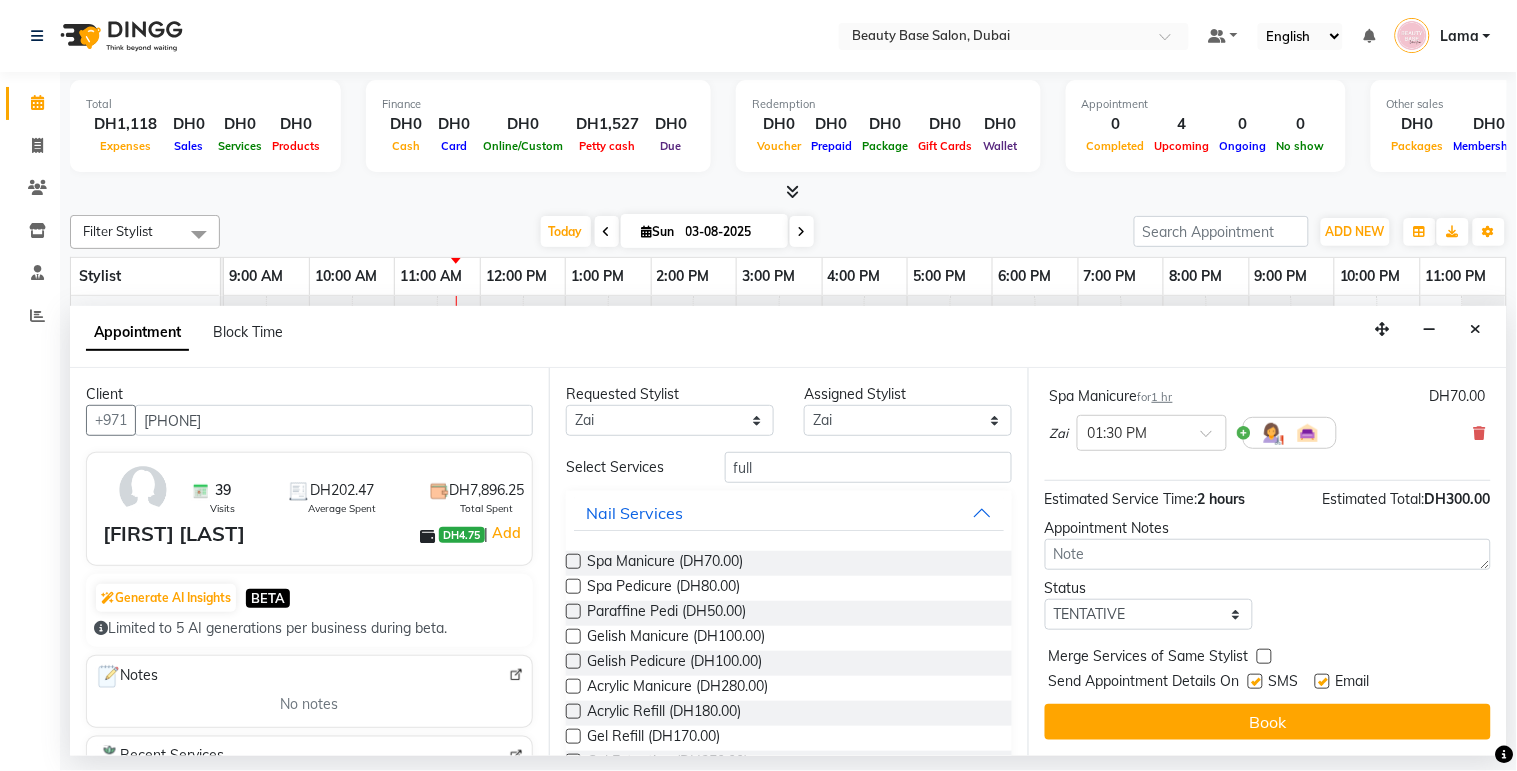 scroll, scrollTop: 250, scrollLeft: 0, axis: vertical 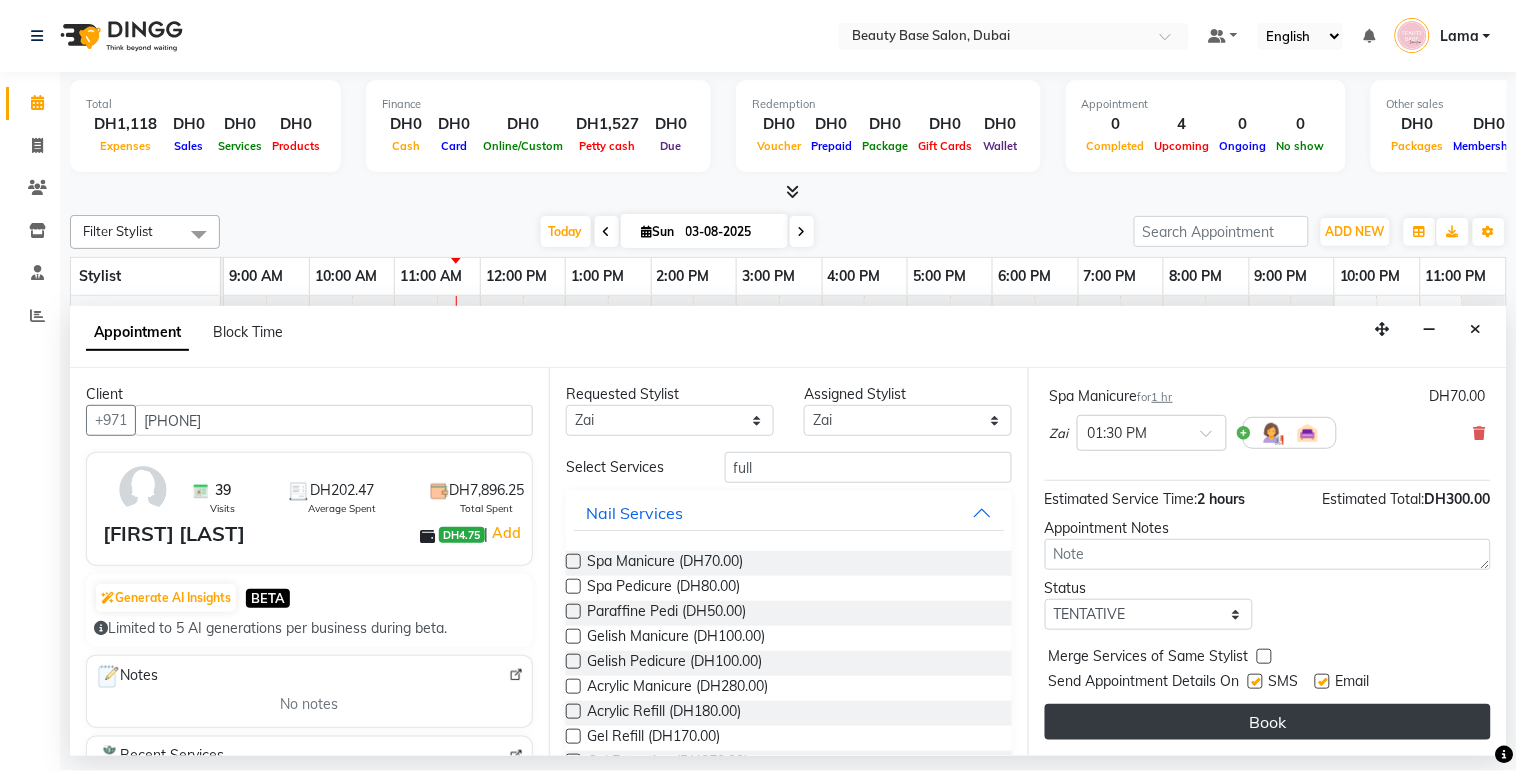 click on "Book" at bounding box center (1268, 722) 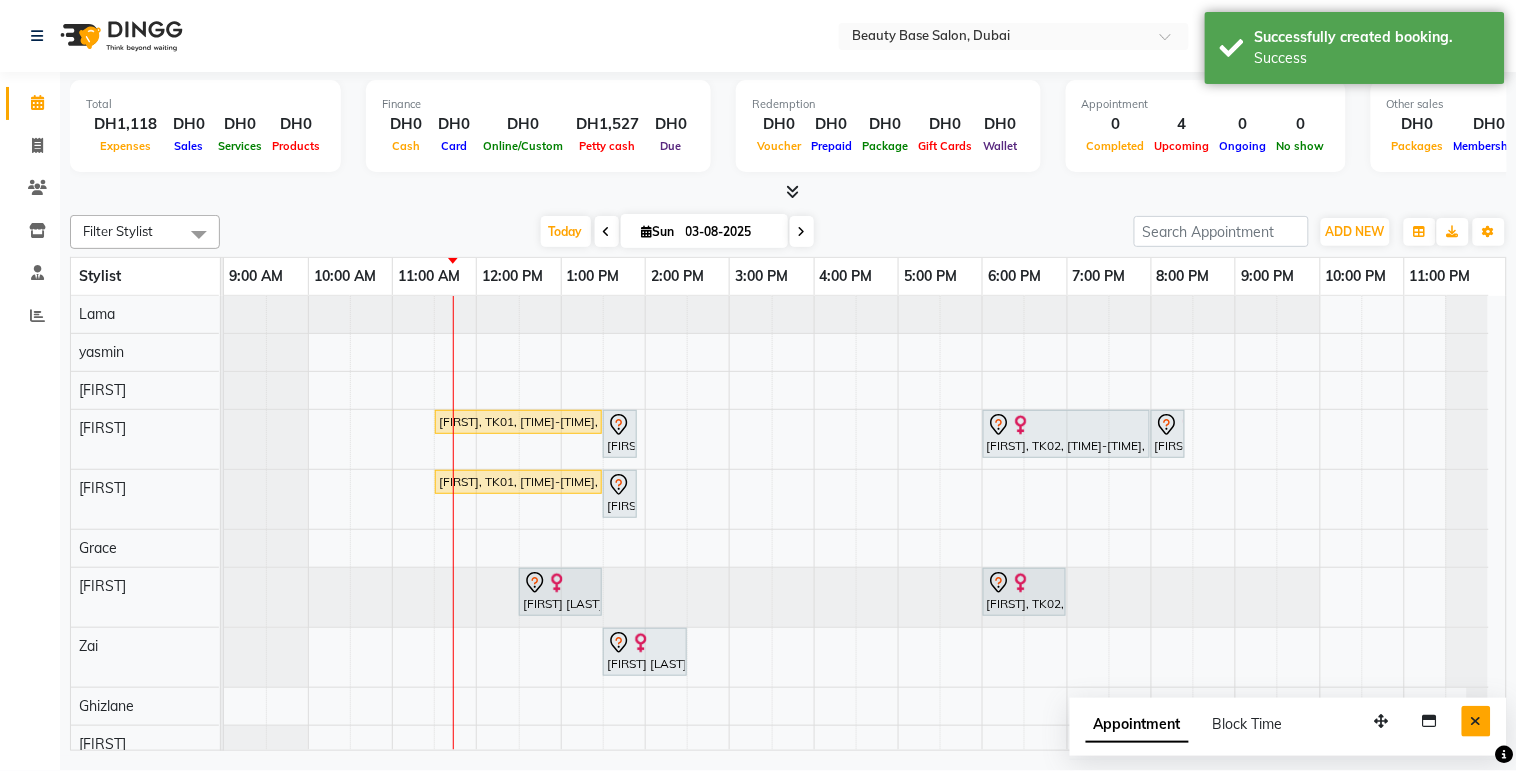 click at bounding box center [1476, 721] 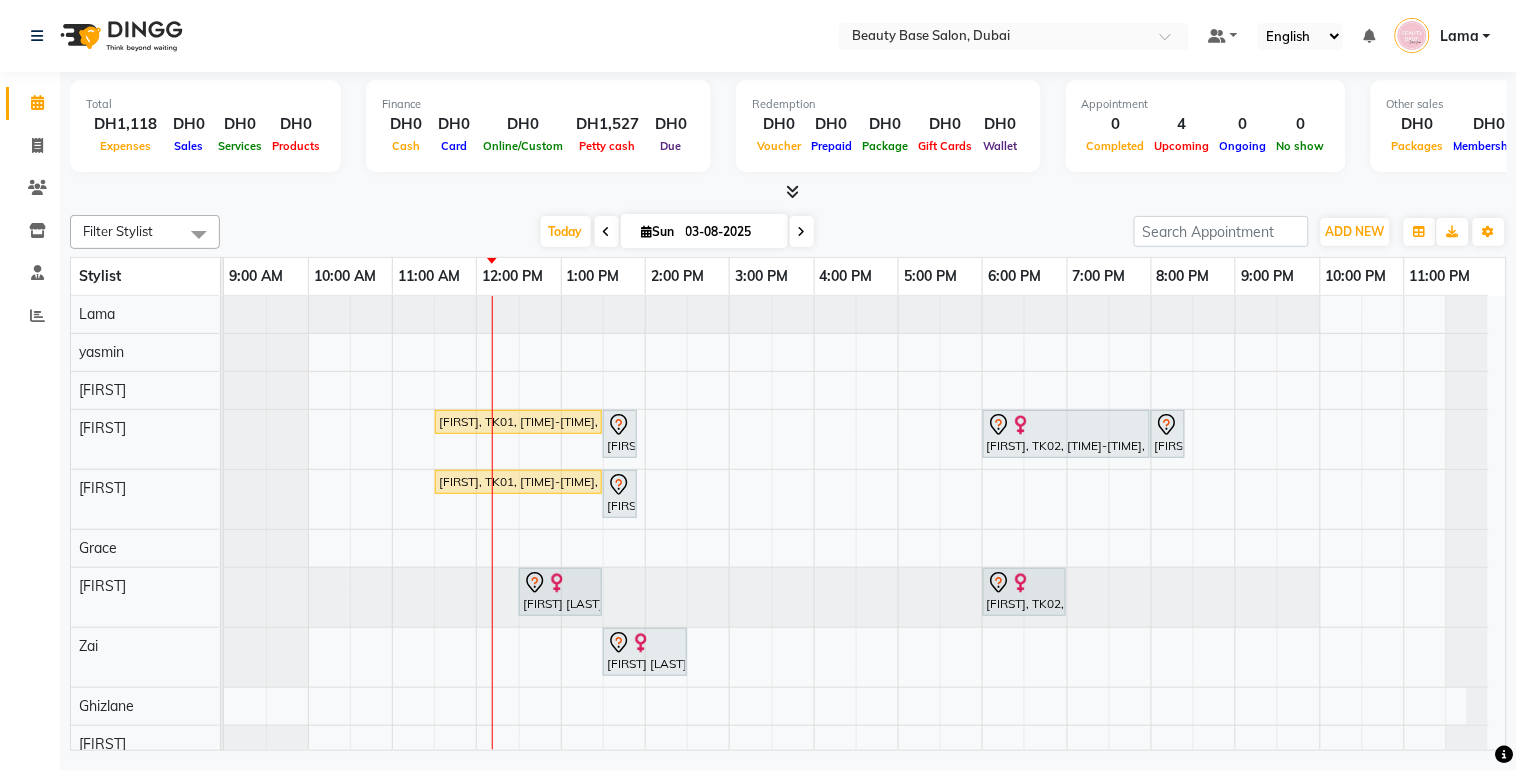 click on "[FIRST], TK01, [TIME]-[TIME], [SERVICE]" at bounding box center [620, 434] 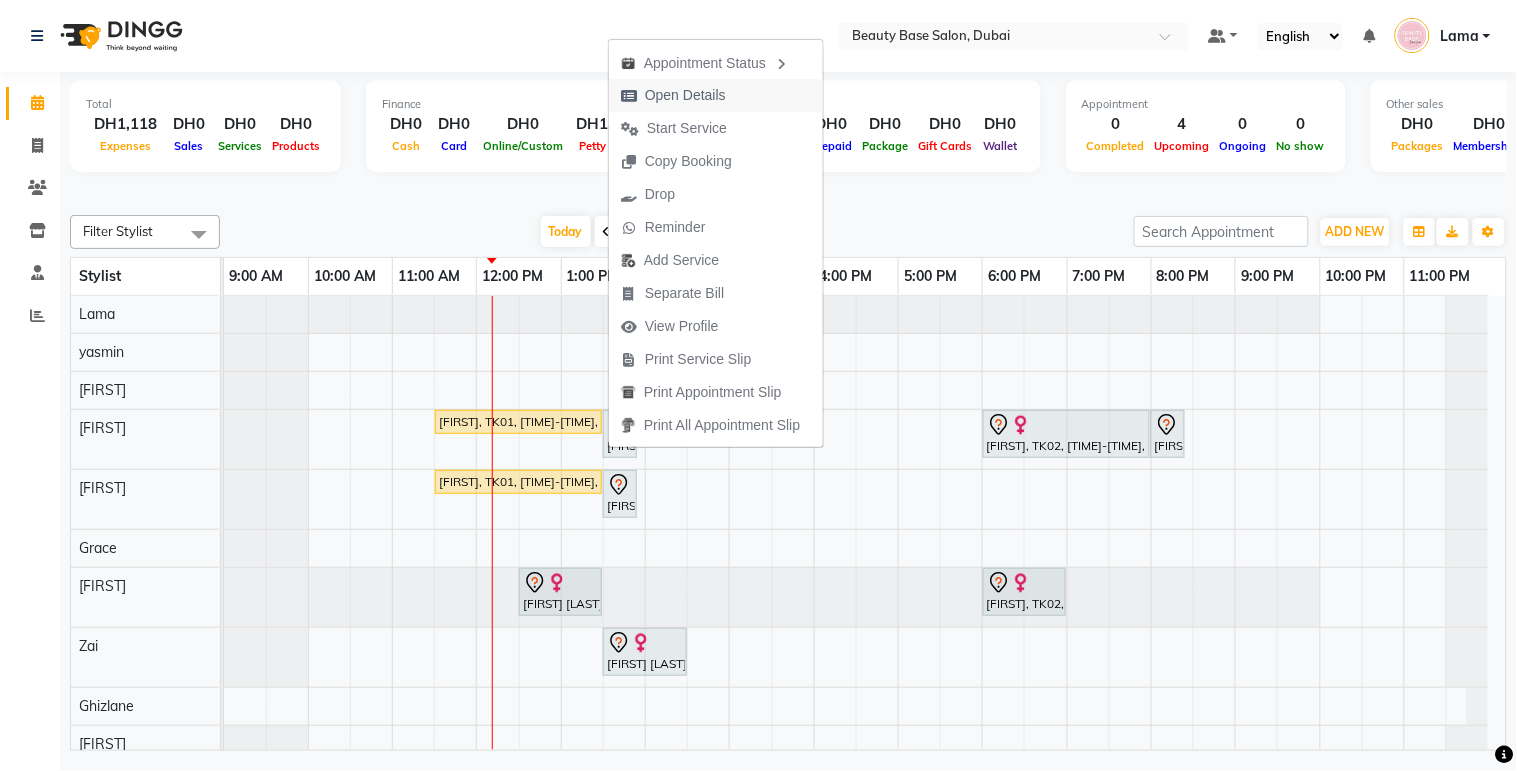 click on "Open Details" at bounding box center [673, 95] 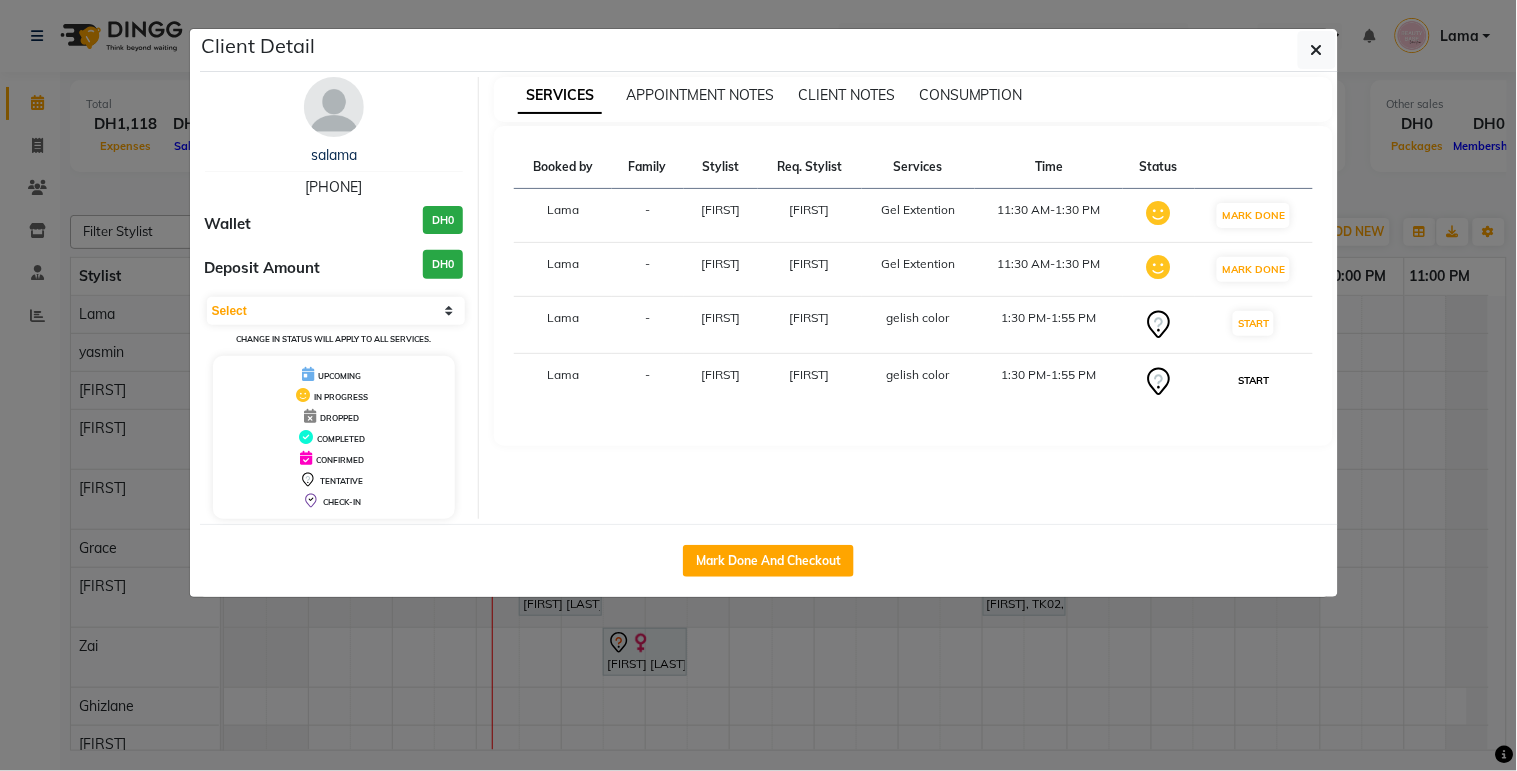 click on "START" at bounding box center [1253, 380] 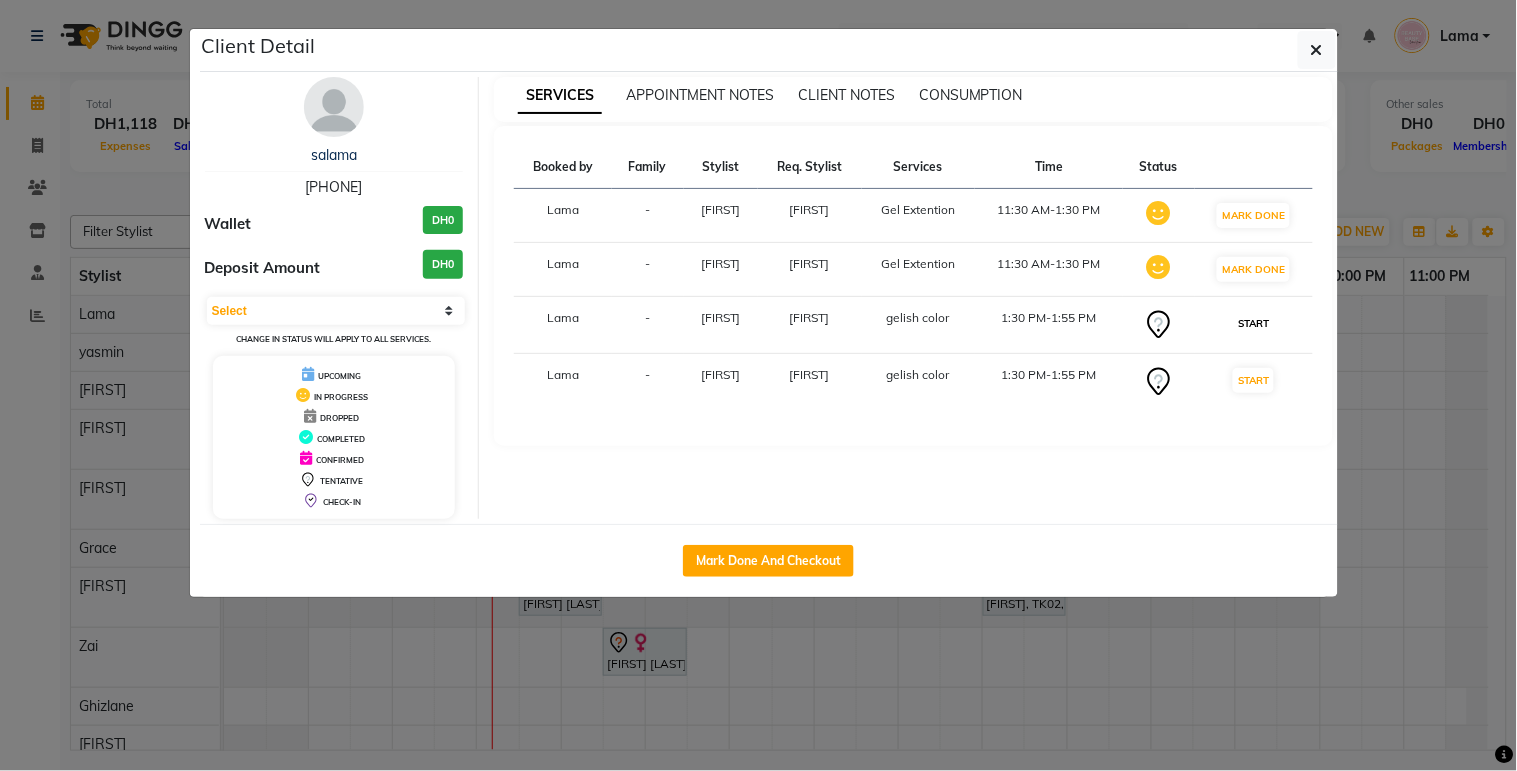 click on "START" at bounding box center [1253, 323] 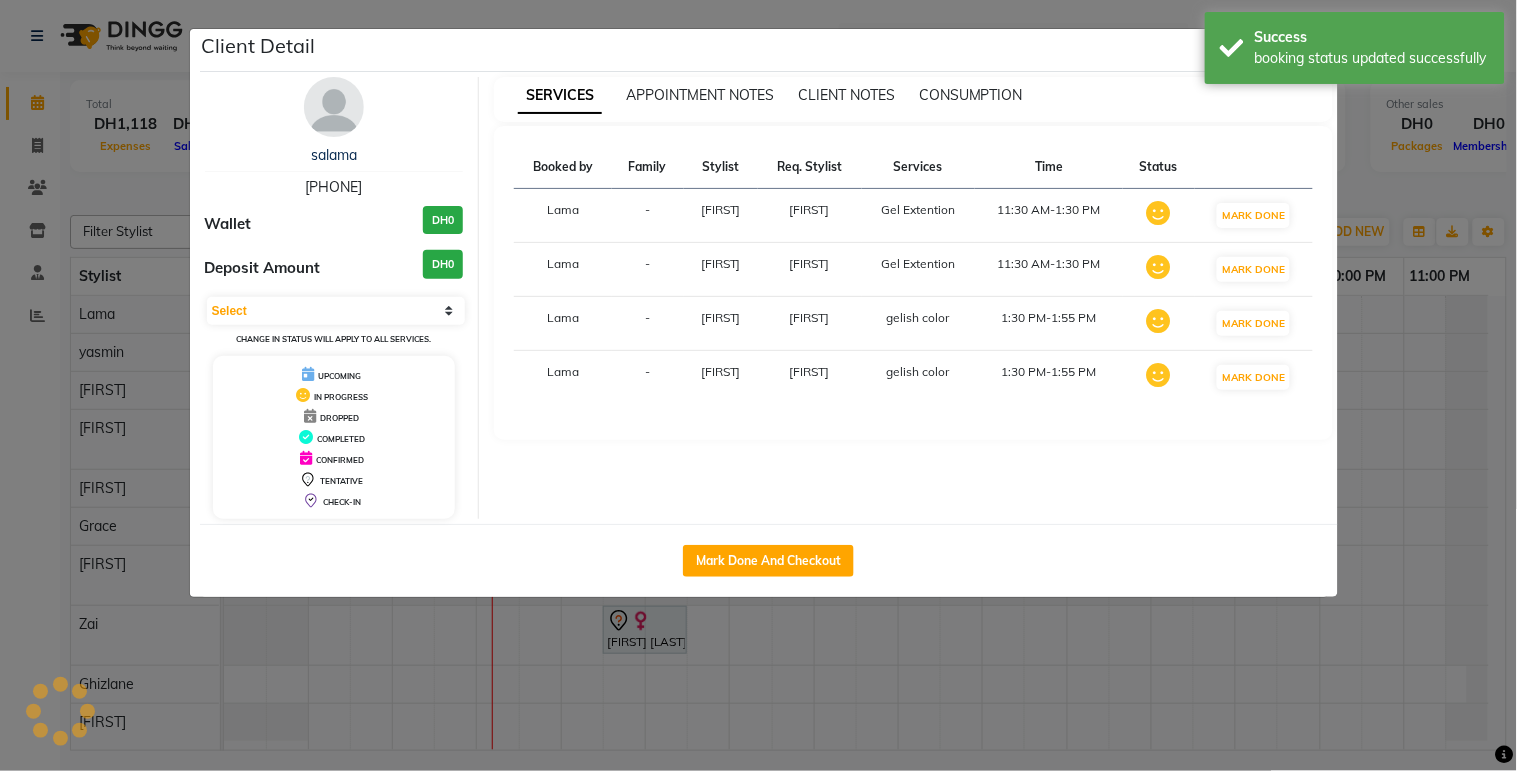select on "1" 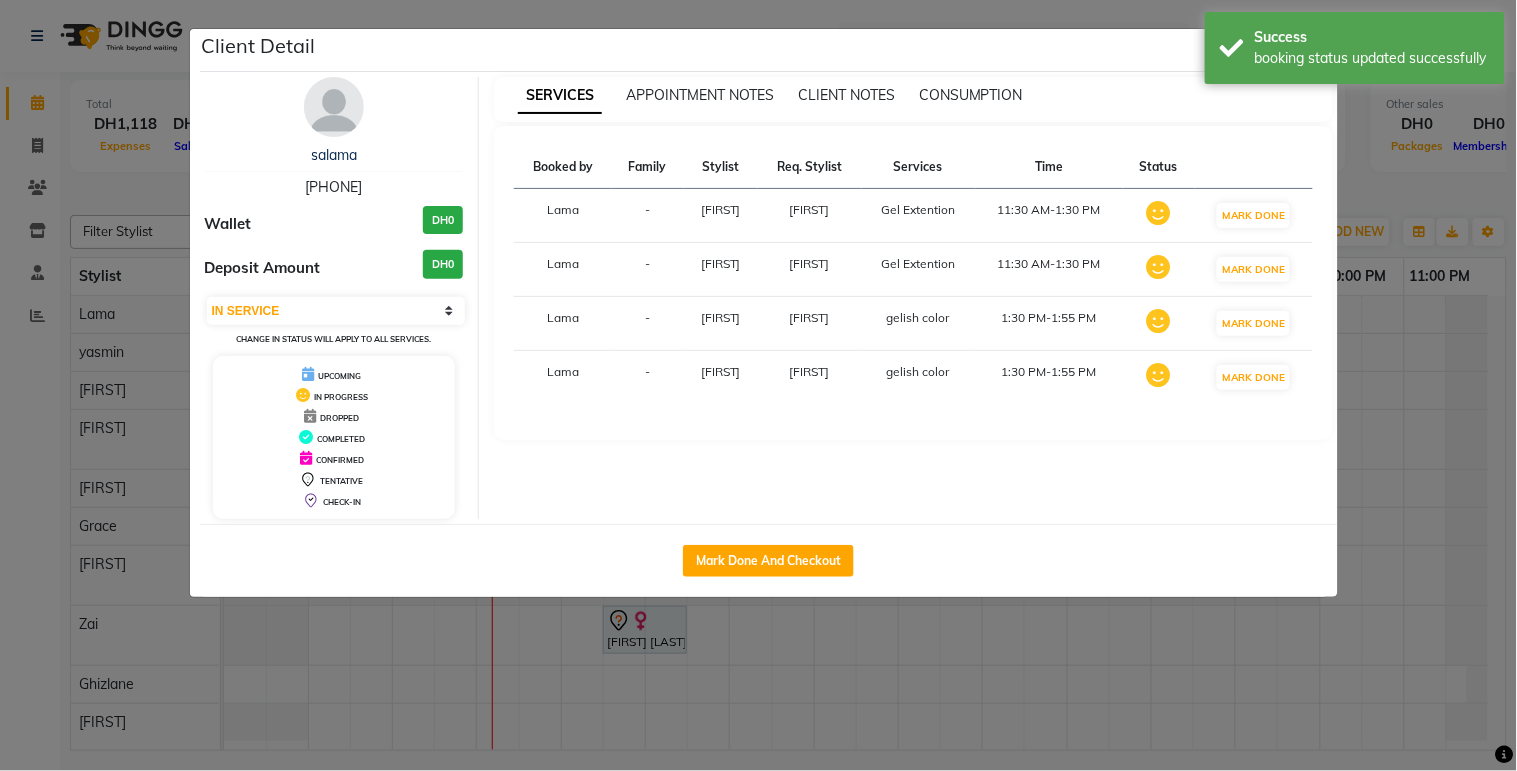 click on "Client Detail  [FIRST]    [PHONE] Wallet DH0 Deposit Amount  DH0  Select IN SERVICE CONFIRMED TENTATIVE CHECK IN MARK DONE DROPPED UPCOMING Change in status will apply to all services. UPCOMING IN PROGRESS DROPPED COMPLETED CONFIRMED TENTATIVE CHECK-IN SERVICES APPOINTMENT NOTES CLIENT NOTES CONSUMPTION Booked by Family Stylist Req. Stylist Services Time Status  [FIRST]  - [FIRST] [FIRST]  [SERVICE]   [TIME]-[TIME]   MARK DONE   [FIRST]  - [FIRST] [FIRST]  [SERVICE]   [TIME]-[TIME]   MARK DONE   [FIRST]  - [FIRST] [FIRST]  [SERVICE]   [TIME]-[TIME]   MARK DONE   [FIRST]  - [FIRST] [FIRST]  [SERVICE]   [TIME]-[TIME]   Mark Done And Checkout" 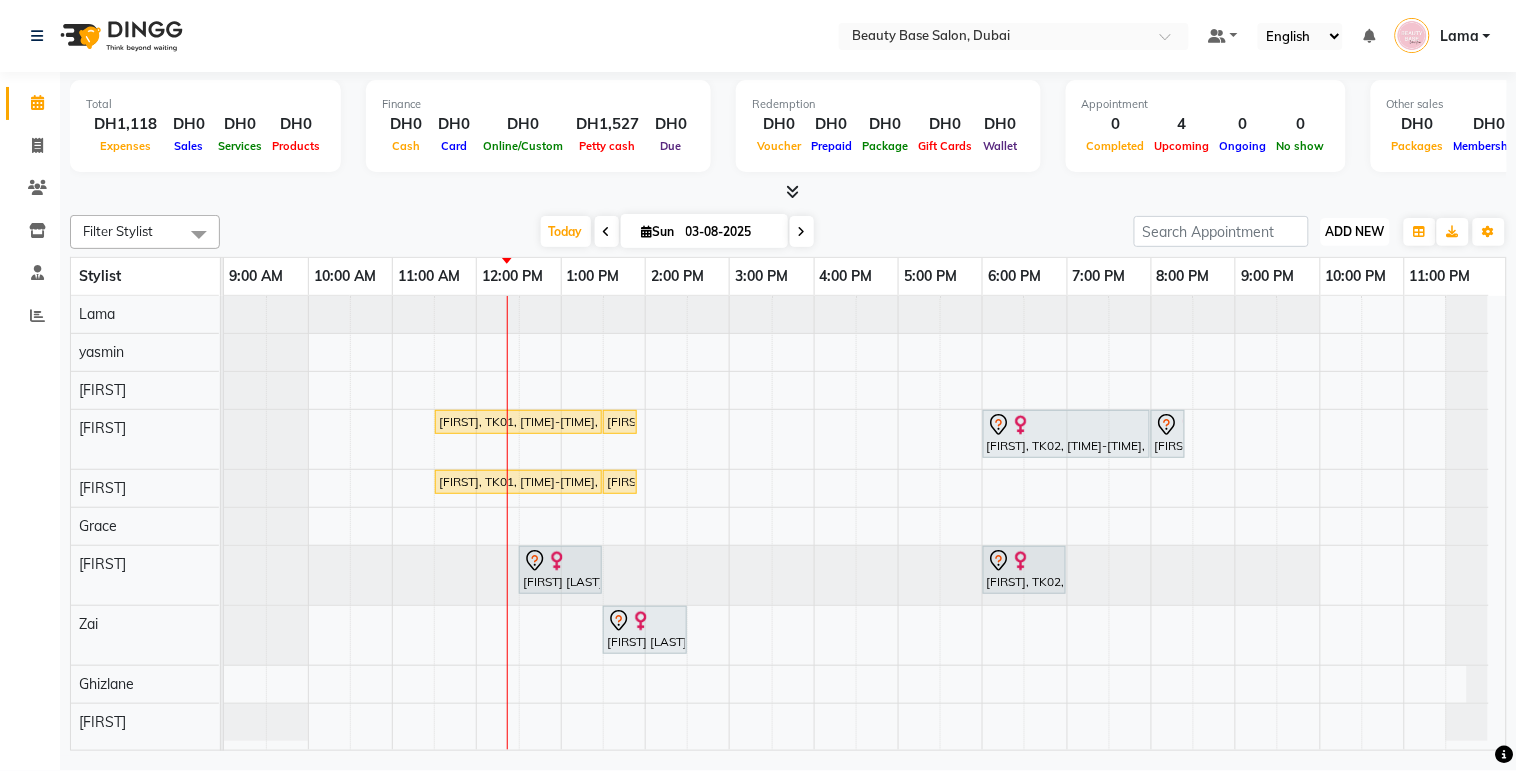 click on "ADD NEW Toggle Dropdown" at bounding box center [1355, 232] 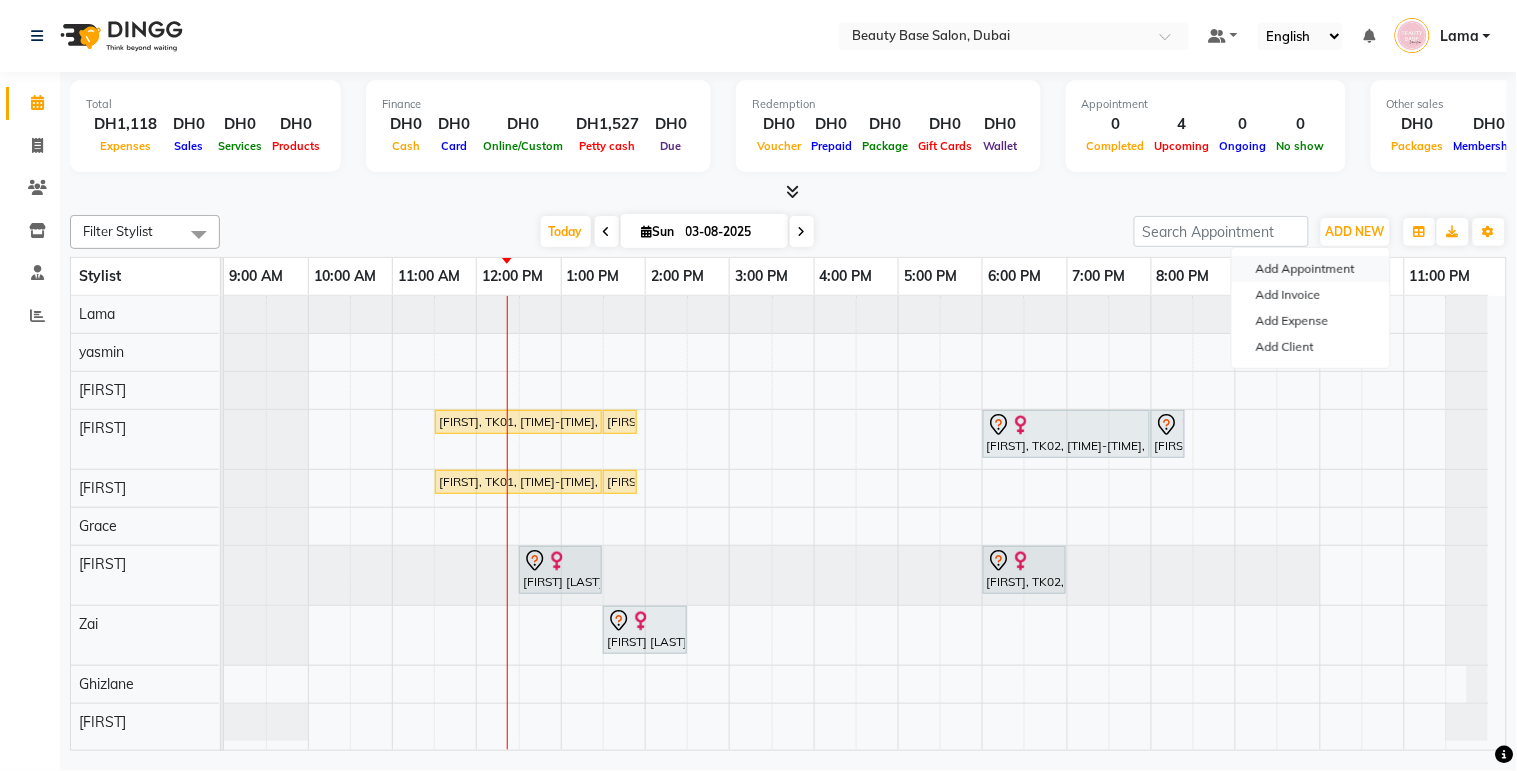 click on "Add Appointment" at bounding box center [1311, 269] 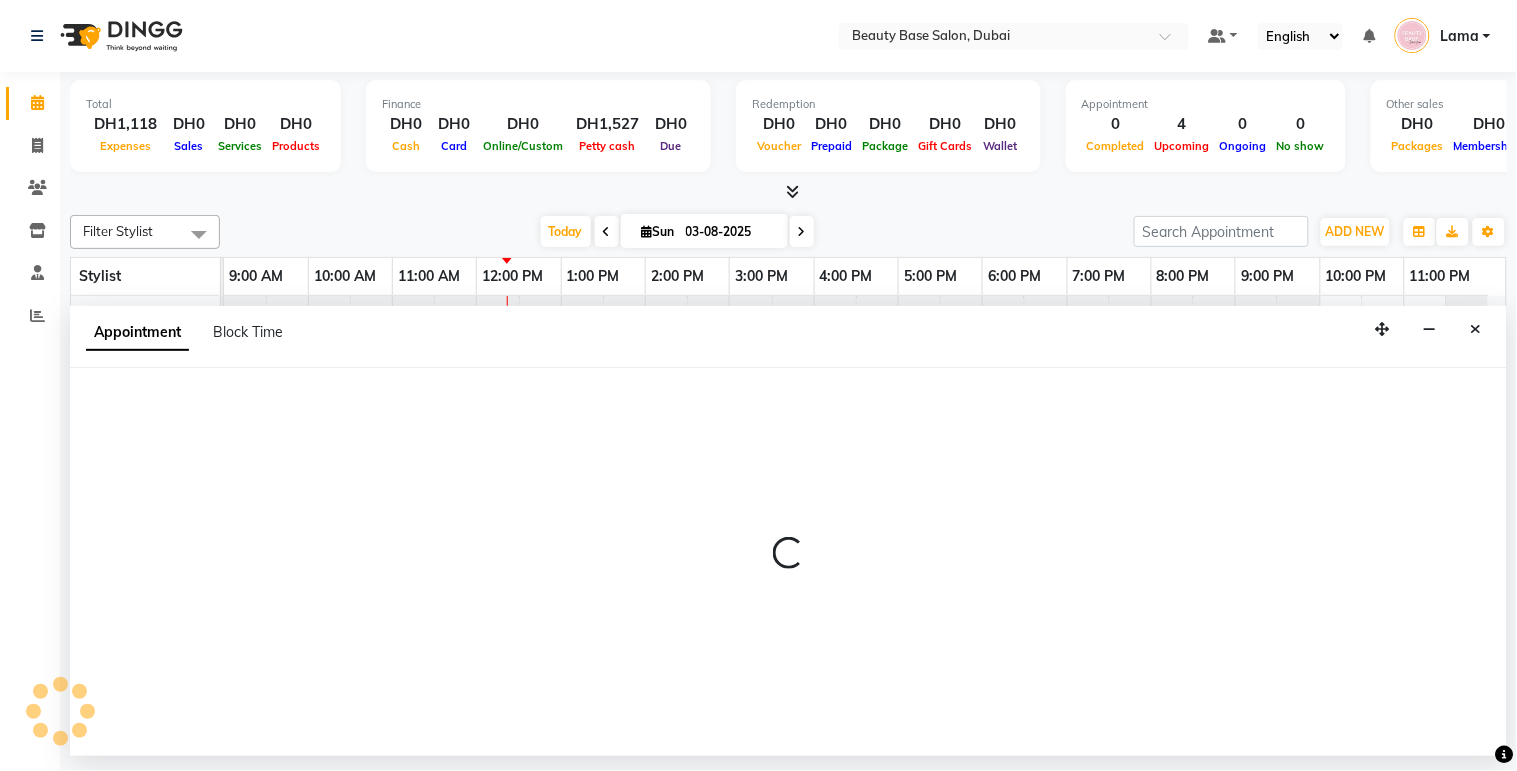 select on "600" 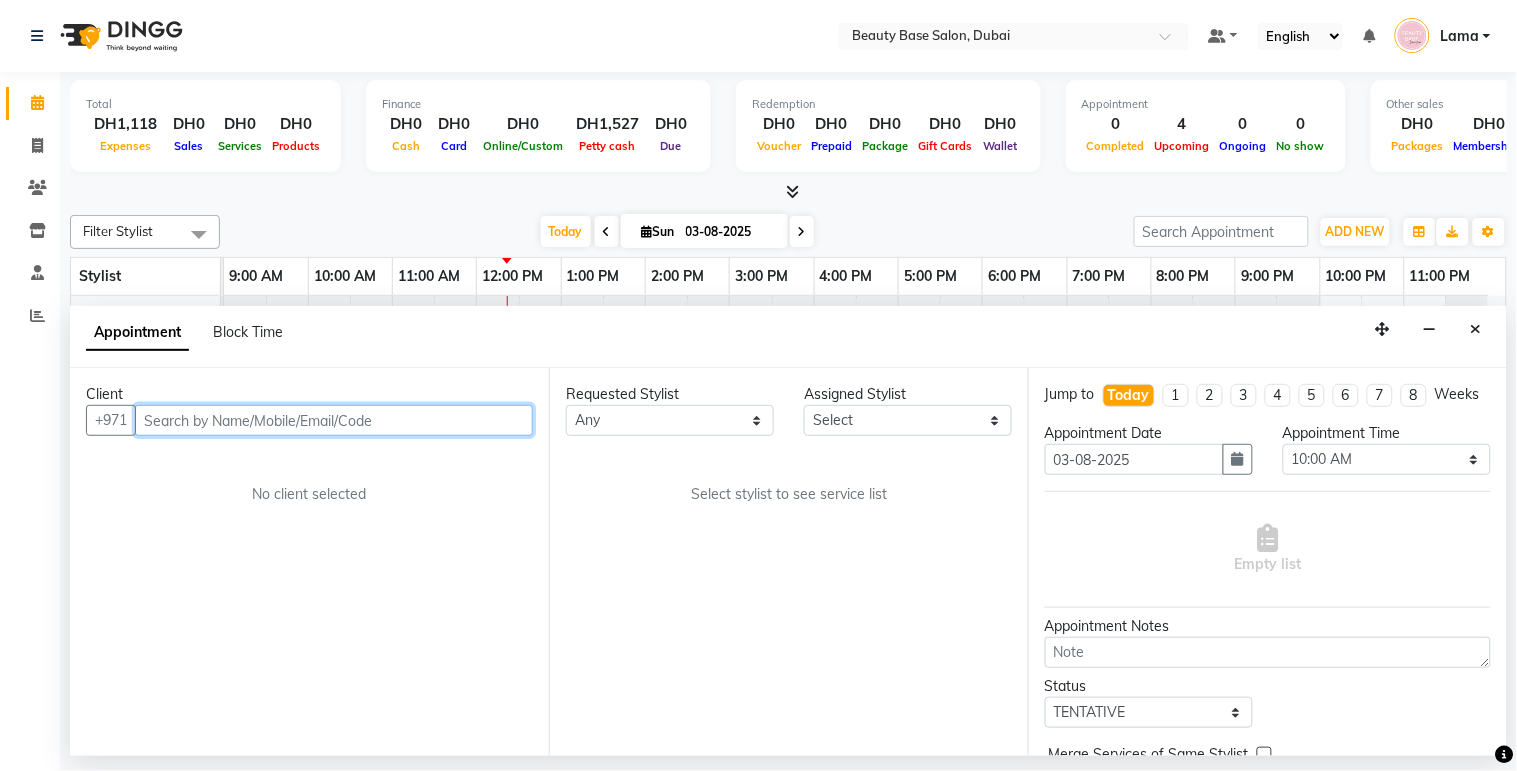 click at bounding box center [334, 420] 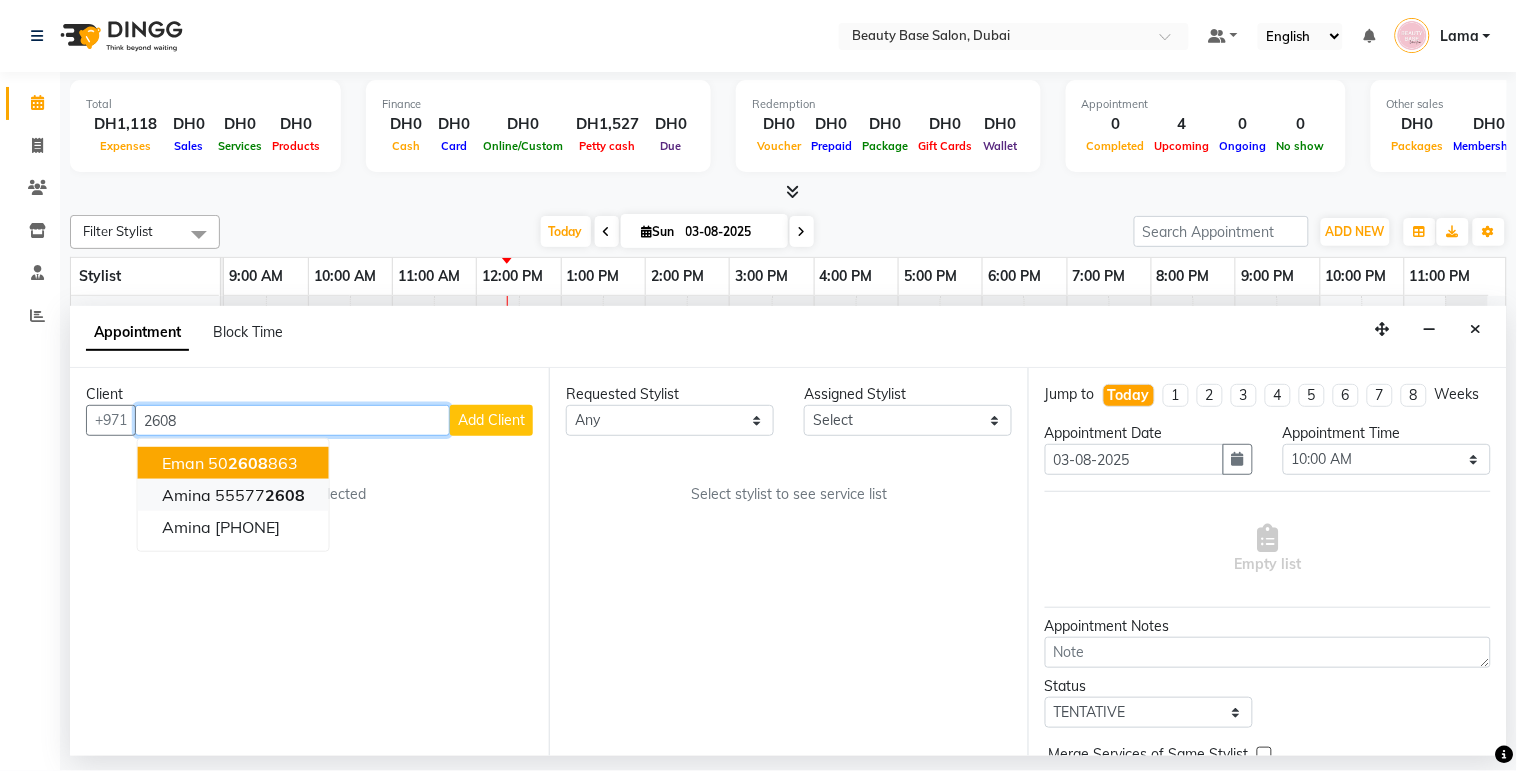 click on "2608" at bounding box center (285, 495) 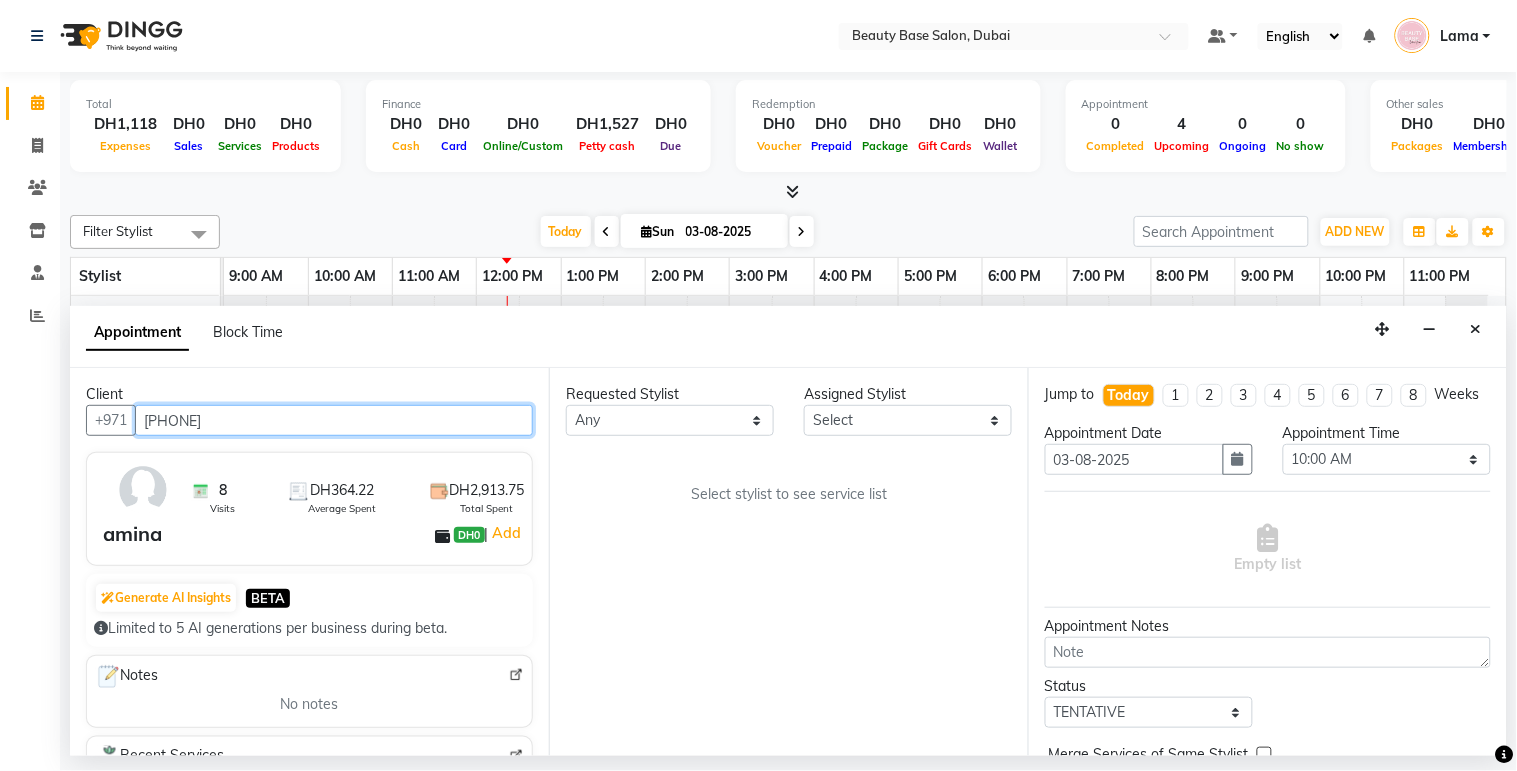type on "[PHONE]" 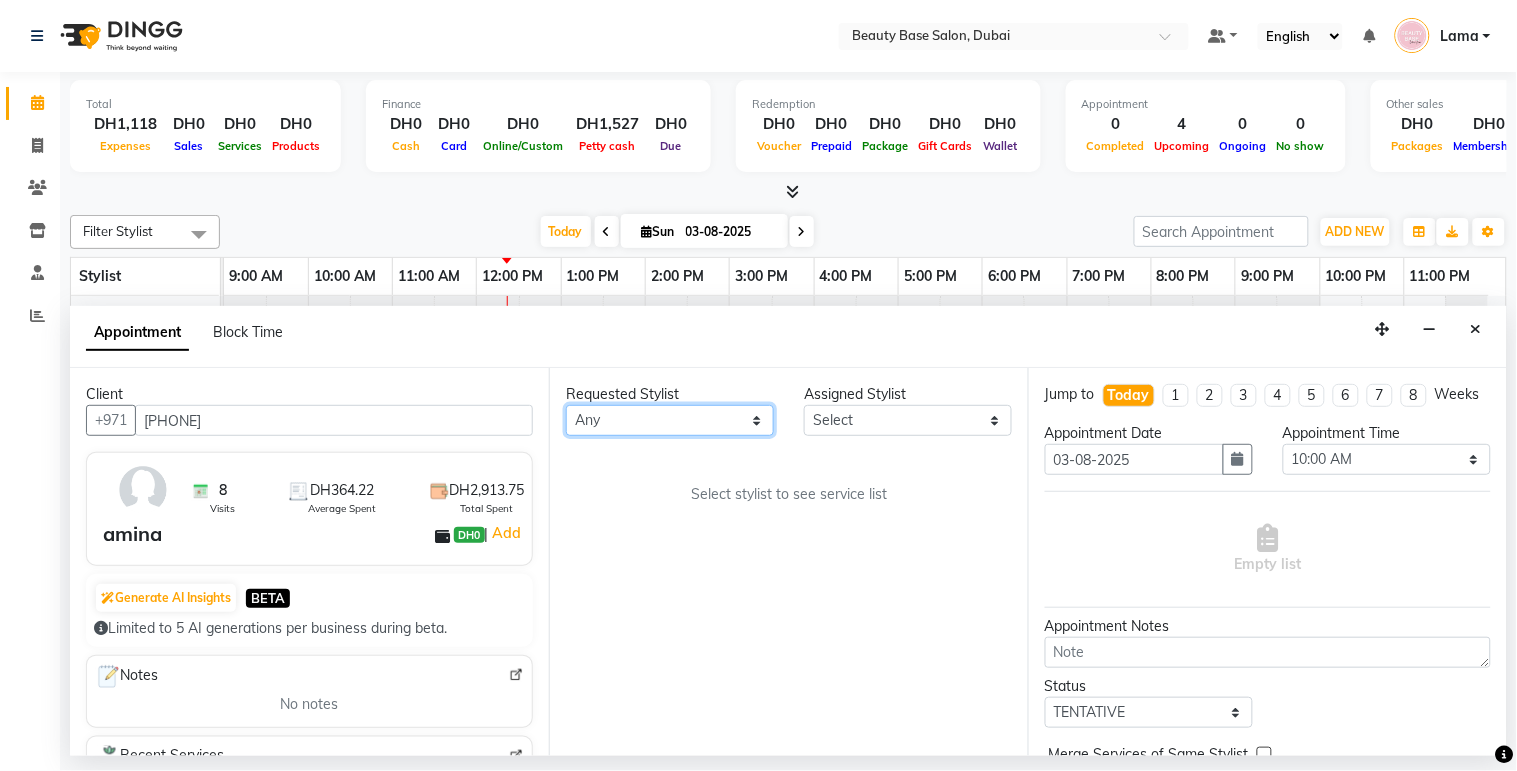 click on "Any [FIRST] [FIRST] [FIRST] [FIRST] [FIRST] [FIRST] [FIRST] [FIRST] [FIRST] [FIRST]" at bounding box center [670, 420] 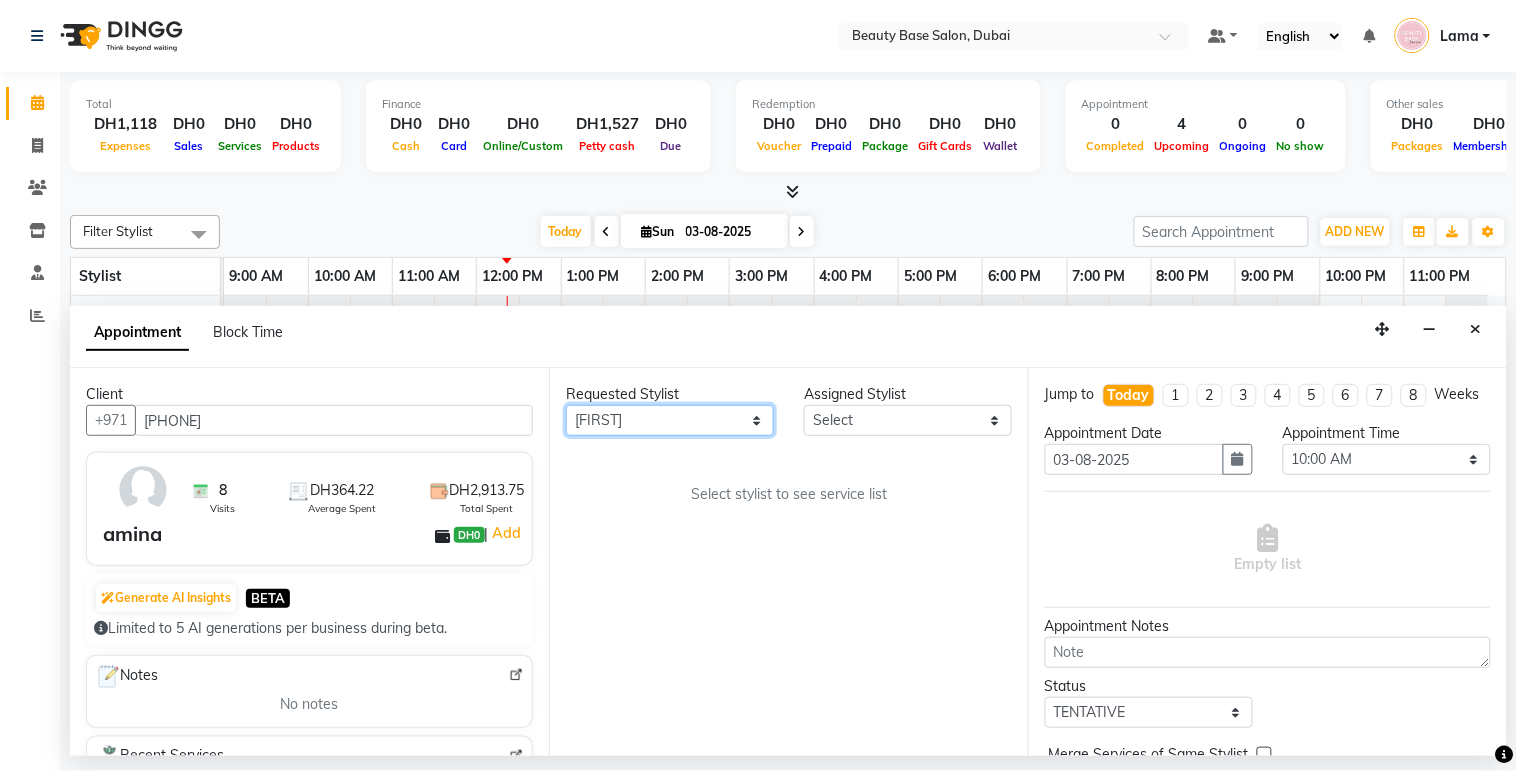 click on "Any [FIRST] [FIRST] [FIRST] [FIRST] [FIRST] [FIRST] [FIRST] [FIRST] [FIRST] [FIRST]" at bounding box center [670, 420] 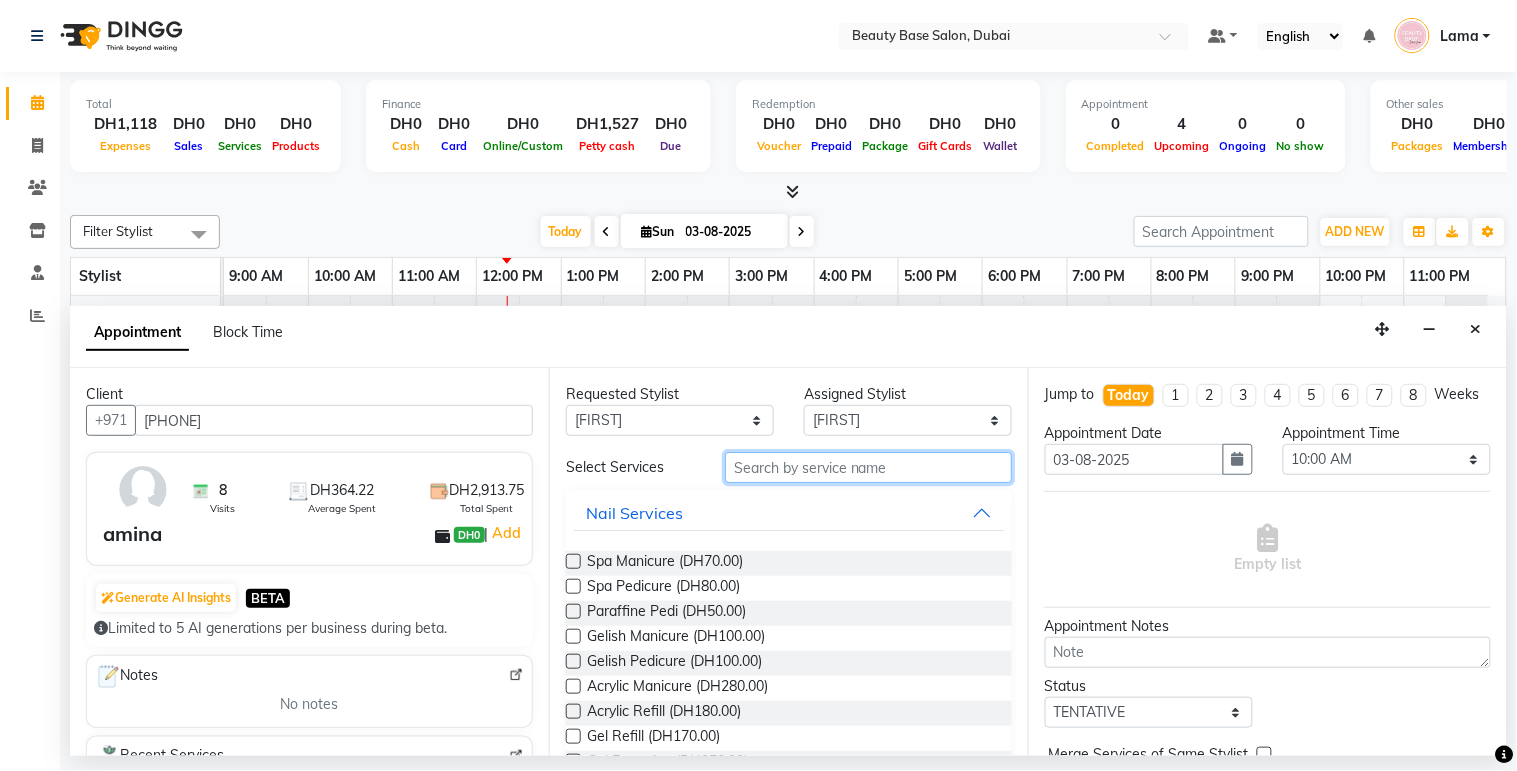 click at bounding box center (868, 467) 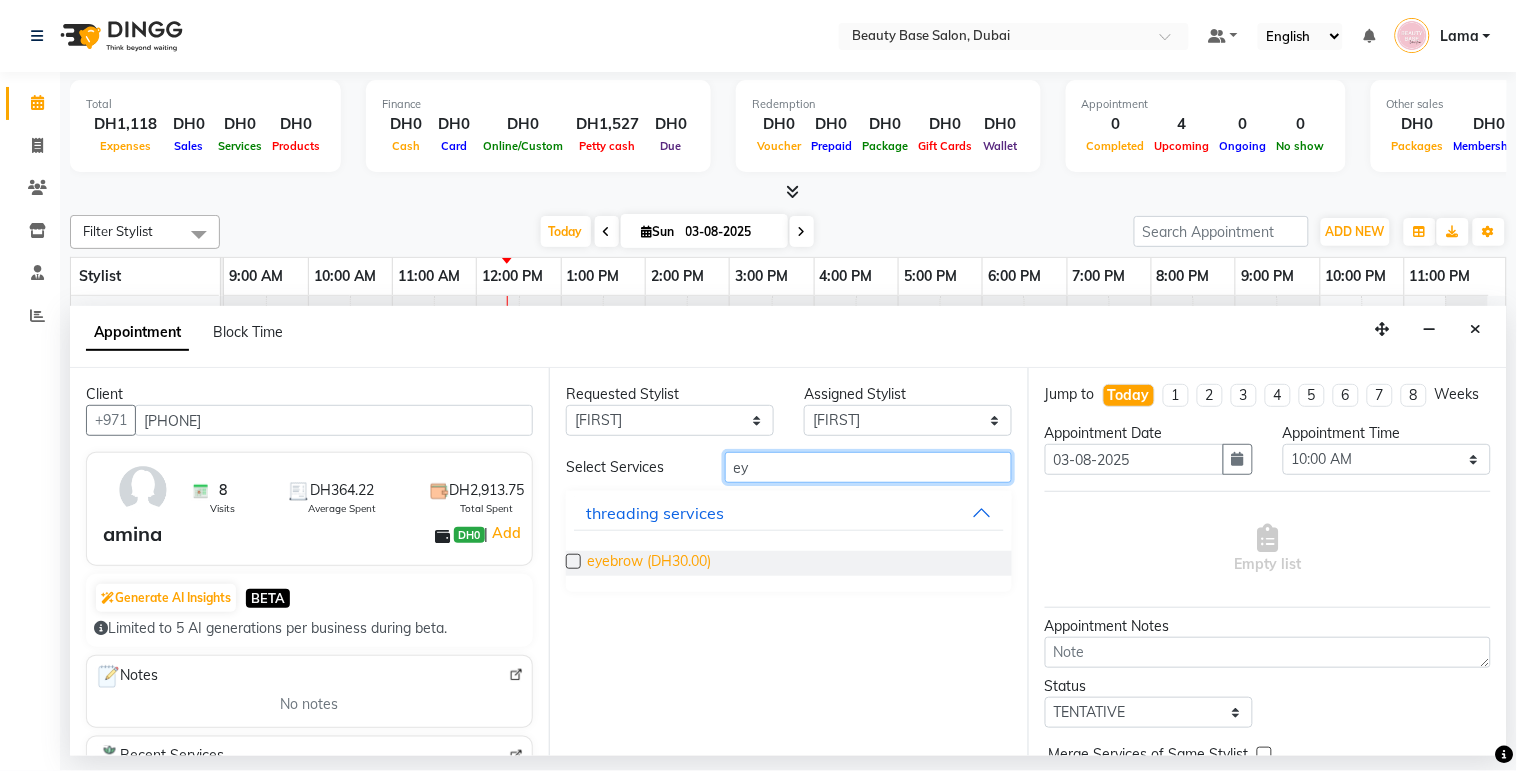 type on "ey" 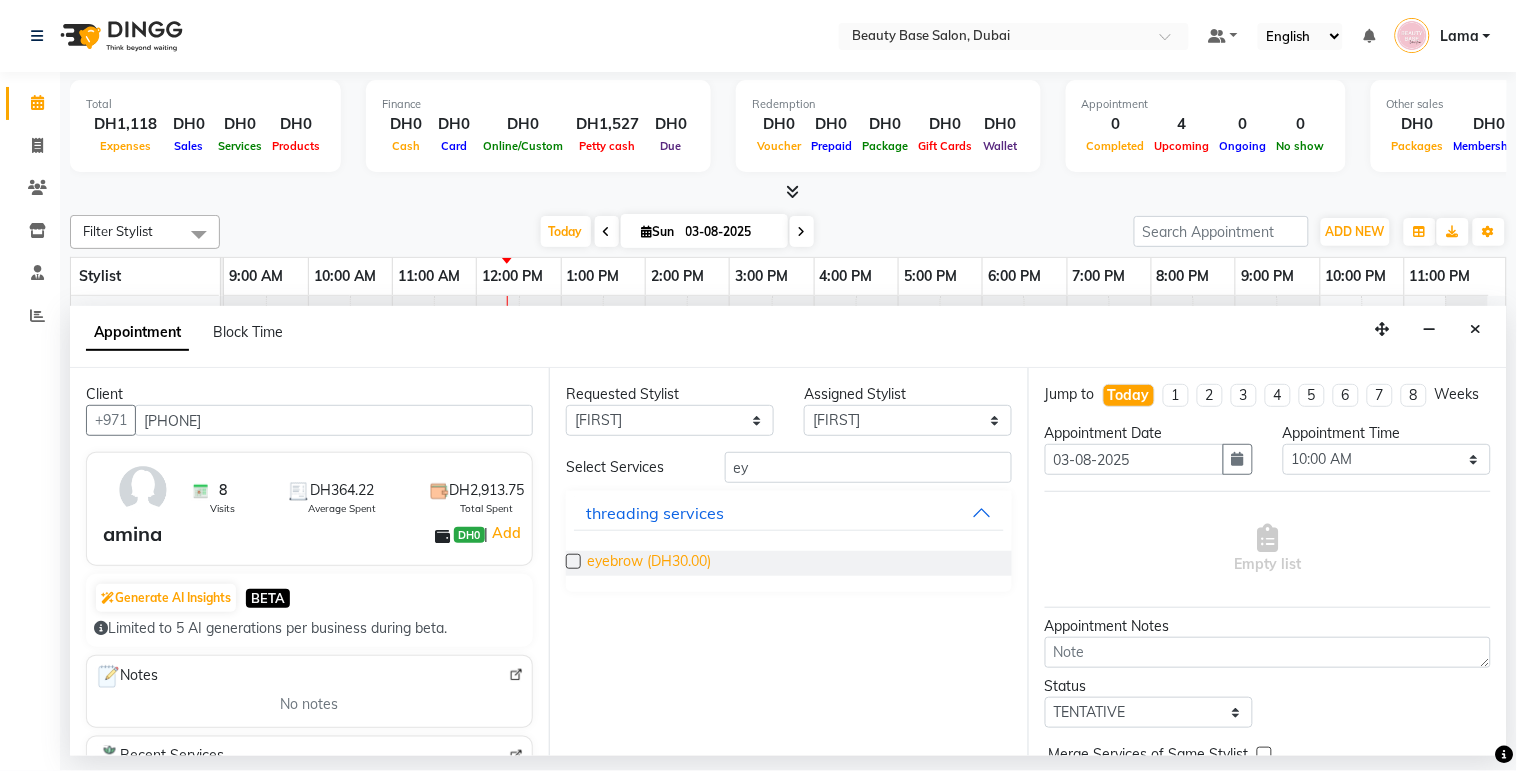 click on "eyebrow (DH30.00)" at bounding box center [649, 563] 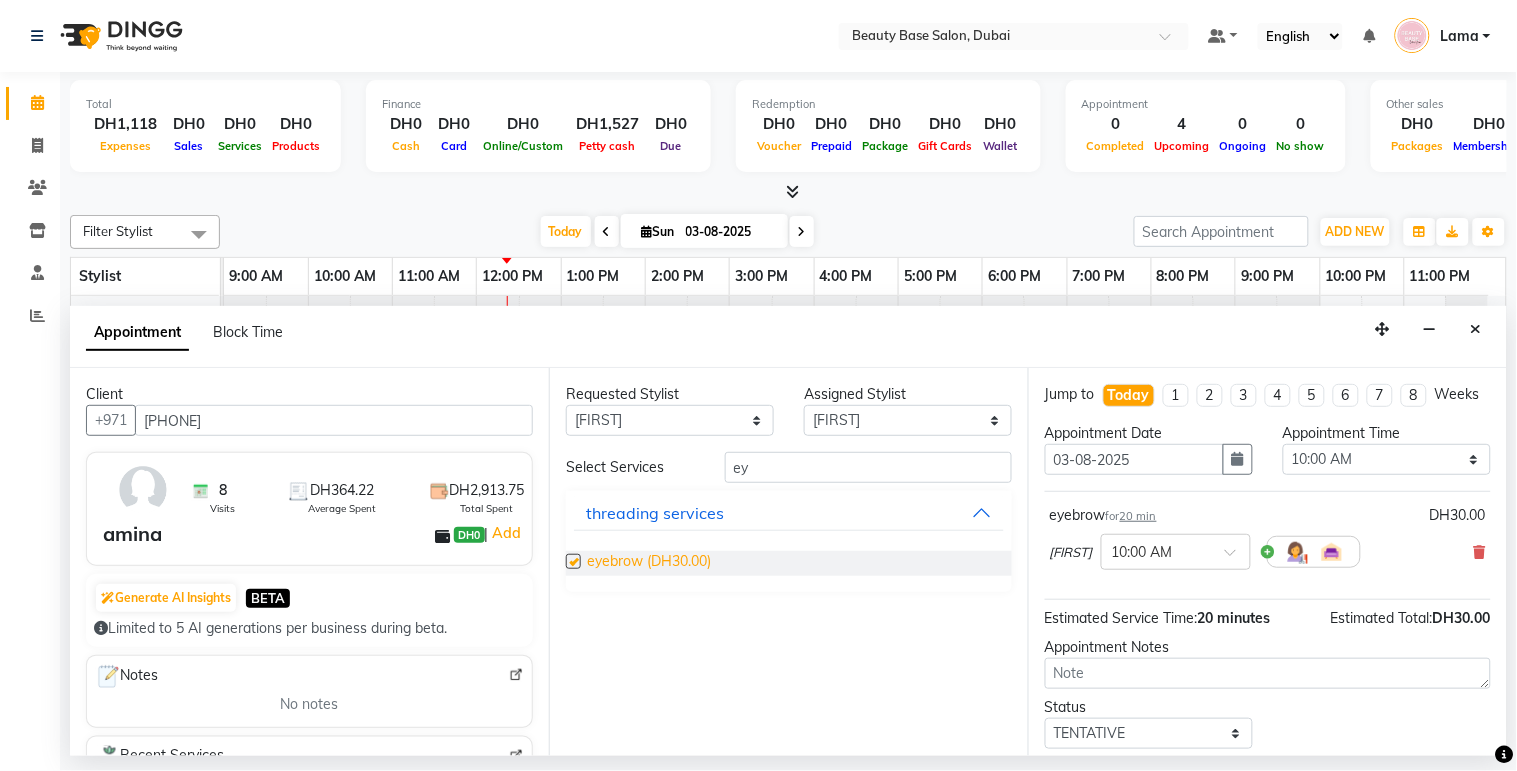 checkbox on "false" 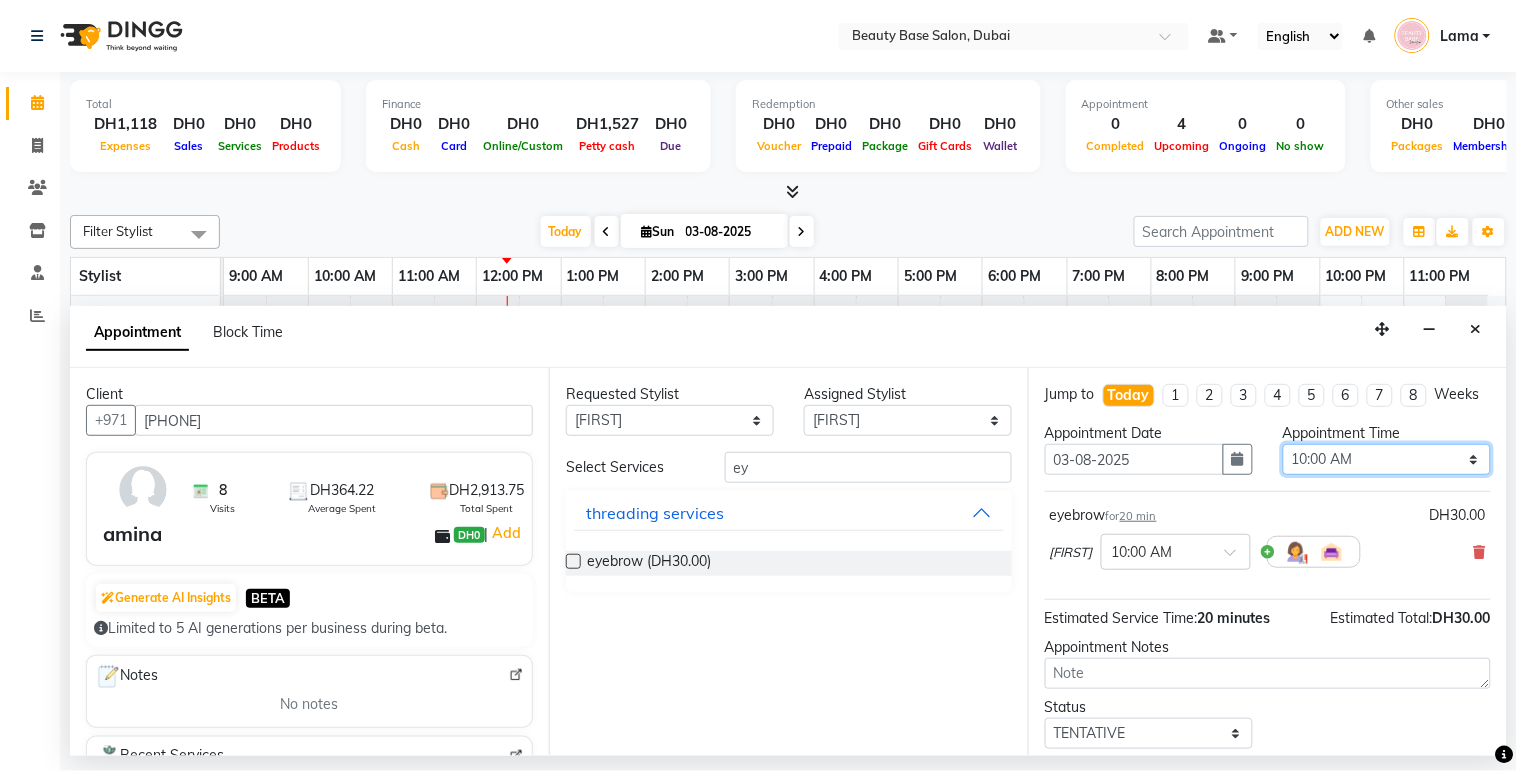 click on "Select 10:00 AM 10:05 AM 10:10 AM 10:15 AM 10:20 AM 10:25 AM 10:30 AM 10:35 AM 10:40 AM 10:45 AM 10:50 AM 10:55 AM 11:00 AM 11:05 AM 11:10 AM 11:15 AM 11:20 AM 11:25 AM 11:30 AM 11:35 AM 11:40 AM 11:45 AM 11:50 AM 11:55 AM 12:00 PM 12:05 PM 12:10 PM 12:15 PM 12:20 PM 12:25 PM 12:30 PM 12:35 PM 12:40 PM 12:45 PM 12:50 PM 12:55 PM 01:00 PM 01:05 PM 01:10 PM 01:15 PM 01:20 PM 01:25 PM 01:30 PM 01:35 PM 01:40 PM 01:45 PM 01:50 PM 01:55 PM 02:00 PM 02:05 PM 02:10 PM 02:15 PM 02:20 PM 02:25 PM 02:30 PM 02:35 PM 02:40 PM 02:45 PM 02:50 PM 02:55 PM 03:00 PM 03:05 PM 03:10 PM 03:15 PM 03:20 PM 03:25 PM 03:30 PM 03:35 PM 03:40 PM 03:45 PM 03:50 PM 03:55 PM 04:00 PM 04:05 PM 04:10 PM 04:15 PM 04:20 PM 04:25 PM 04:30 PM 04:35 PM 04:40 PM 04:45 PM 04:50 PM 04:55 PM 05:00 PM 05:05 PM 05:10 PM 05:15 PM 05:20 PM 05:25 PM 05:30 PM 05:35 PM 05:40 PM 05:45 PM 05:50 PM 05:55 PM 06:00 PM 06:05 PM 06:10 PM 06:15 PM 06:20 PM 06:25 PM 06:30 PM 06:35 PM 06:40 PM 06:45 PM 06:50 PM 06:55 PM 07:00 PM 07:05 PM 07:10 PM 07:15 PM 07:20 PM" at bounding box center (1387, 459) 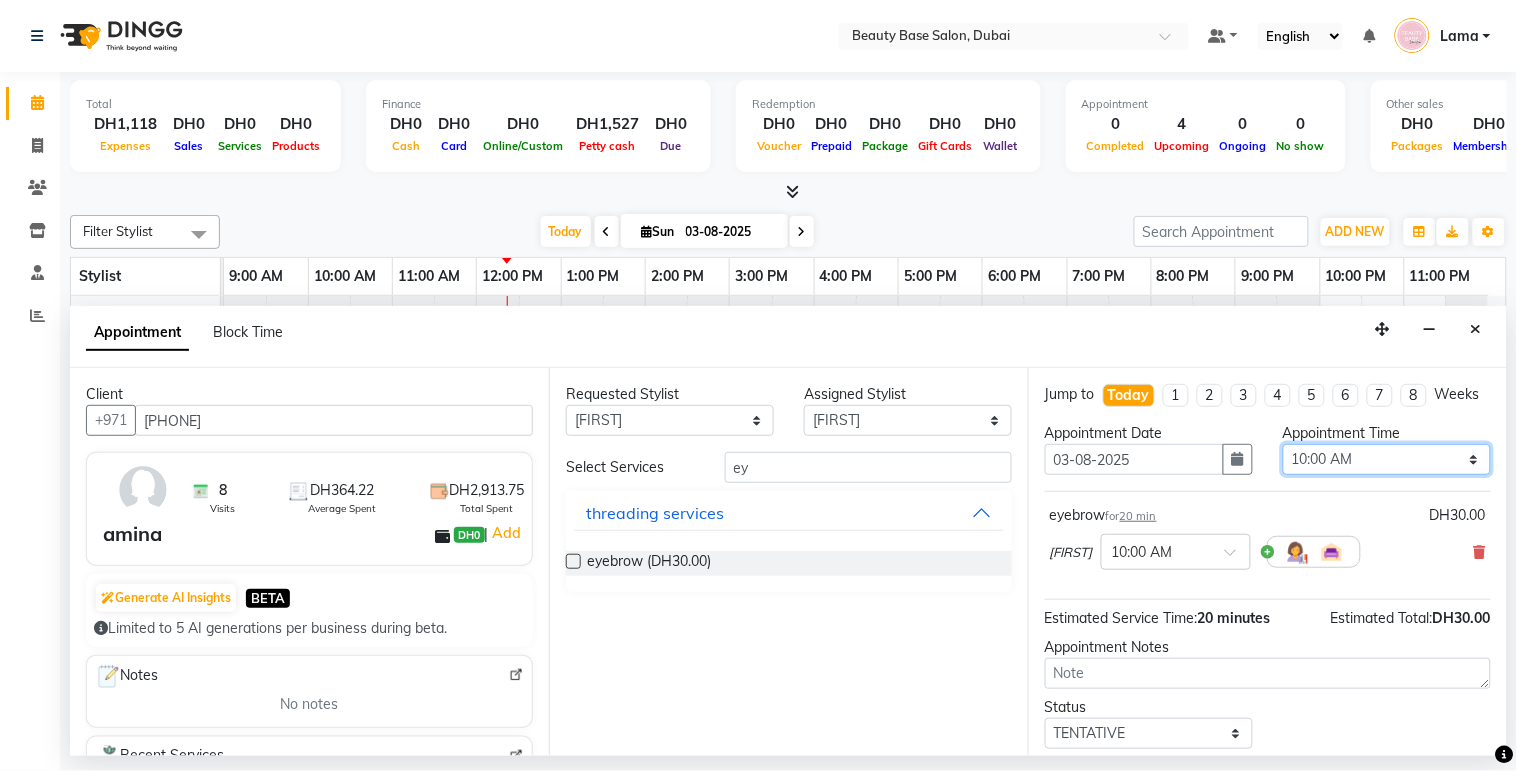 select on "1170" 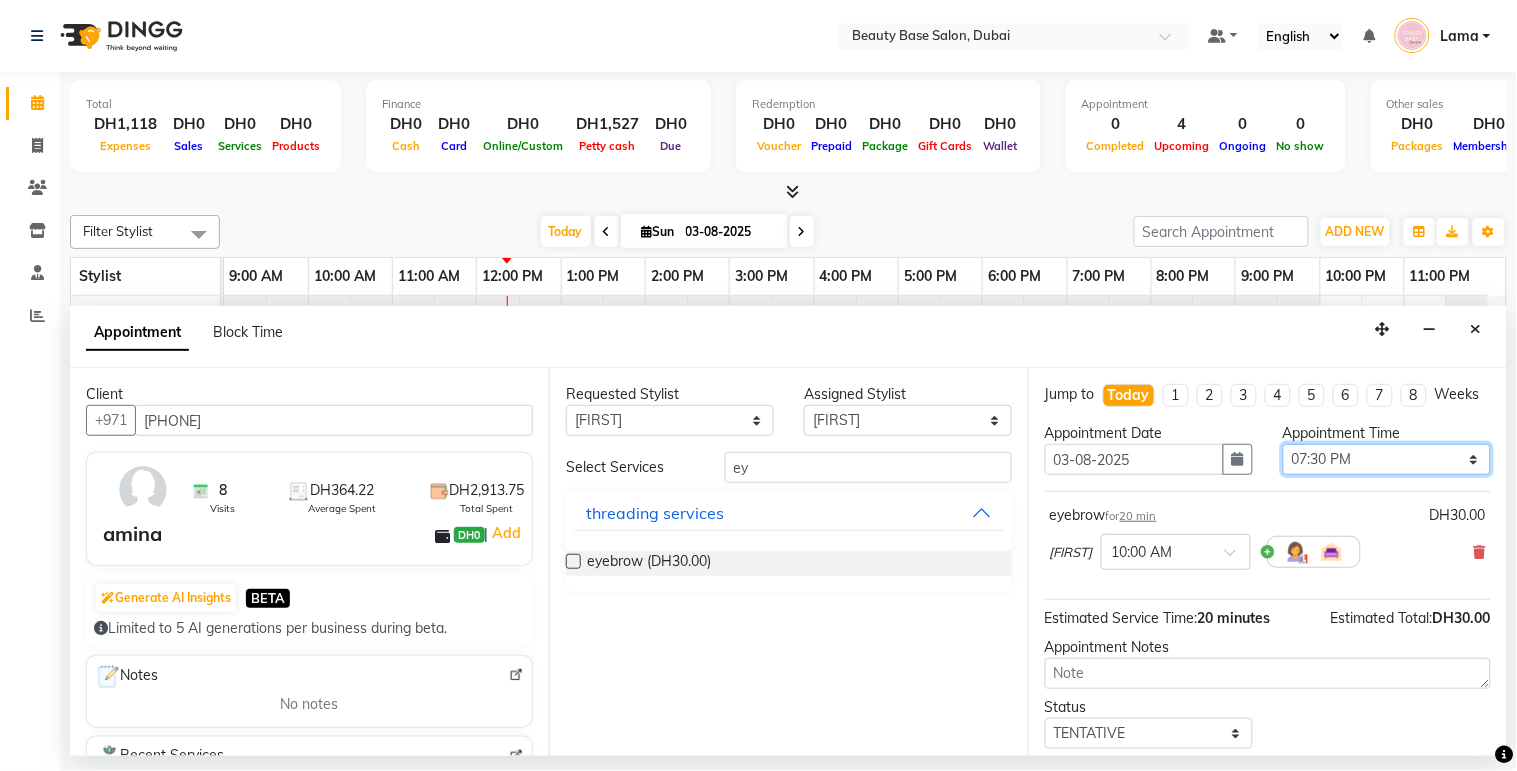 click on "Select 10:00 AM 10:05 AM 10:10 AM 10:15 AM 10:20 AM 10:25 AM 10:30 AM 10:35 AM 10:40 AM 10:45 AM 10:50 AM 10:55 AM 11:00 AM 11:05 AM 11:10 AM 11:15 AM 11:20 AM 11:25 AM 11:30 AM 11:35 AM 11:40 AM 11:45 AM 11:50 AM 11:55 AM 12:00 PM 12:05 PM 12:10 PM 12:15 PM 12:20 PM 12:25 PM 12:30 PM 12:35 PM 12:40 PM 12:45 PM 12:50 PM 12:55 PM 01:00 PM 01:05 PM 01:10 PM 01:15 PM 01:20 PM 01:25 PM 01:30 PM 01:35 PM 01:40 PM 01:45 PM 01:50 PM 01:55 PM 02:00 PM 02:05 PM 02:10 PM 02:15 PM 02:20 PM 02:25 PM 02:30 PM 02:35 PM 02:40 PM 02:45 PM 02:50 PM 02:55 PM 03:00 PM 03:05 PM 03:10 PM 03:15 PM 03:20 PM 03:25 PM 03:30 PM 03:35 PM 03:40 PM 03:45 PM 03:50 PM 03:55 PM 04:00 PM 04:05 PM 04:10 PM 04:15 PM 04:20 PM 04:25 PM 04:30 PM 04:35 PM 04:40 PM 04:45 PM 04:50 PM 04:55 PM 05:00 PM 05:05 PM 05:10 PM 05:15 PM 05:20 PM 05:25 PM 05:30 PM 05:35 PM 05:40 PM 05:45 PM 05:50 PM 05:55 PM 06:00 PM 06:05 PM 06:10 PM 06:15 PM 06:20 PM 06:25 PM 06:30 PM 06:35 PM 06:40 PM 06:45 PM 06:50 PM 06:55 PM 07:00 PM 07:05 PM 07:10 PM 07:15 PM 07:20 PM" at bounding box center (1387, 459) 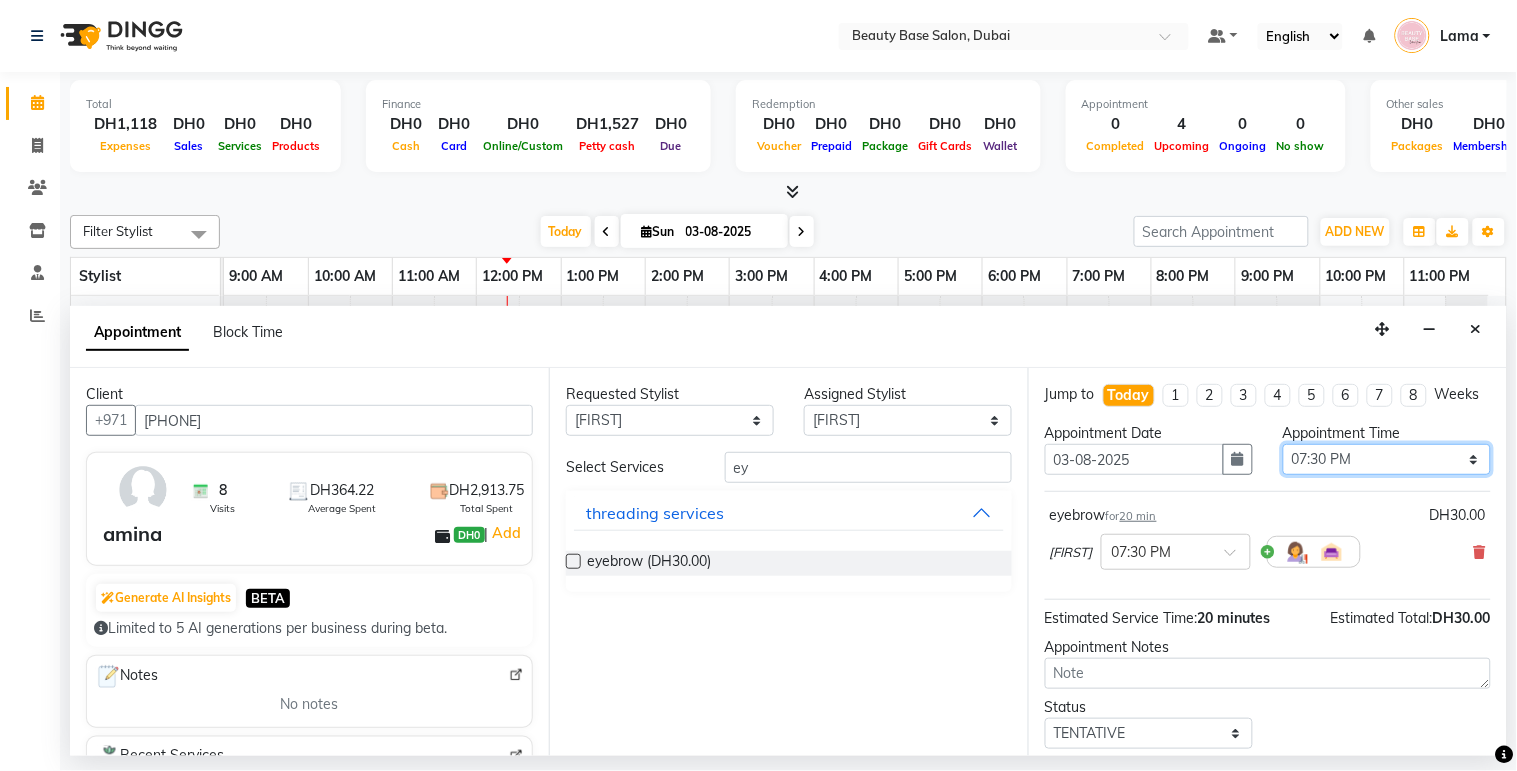 scroll, scrollTop: 138, scrollLeft: 0, axis: vertical 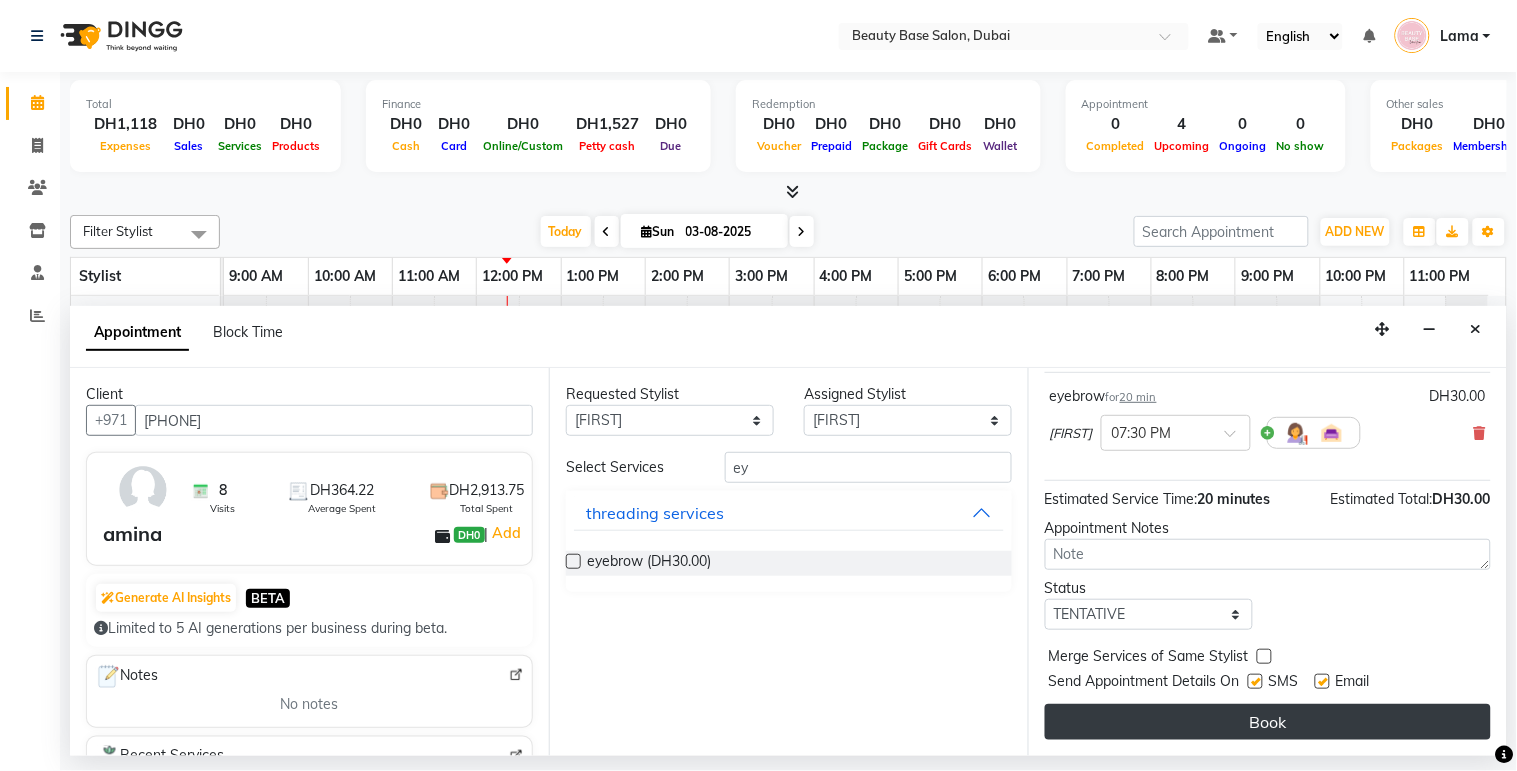 click on "Book" at bounding box center (1268, 722) 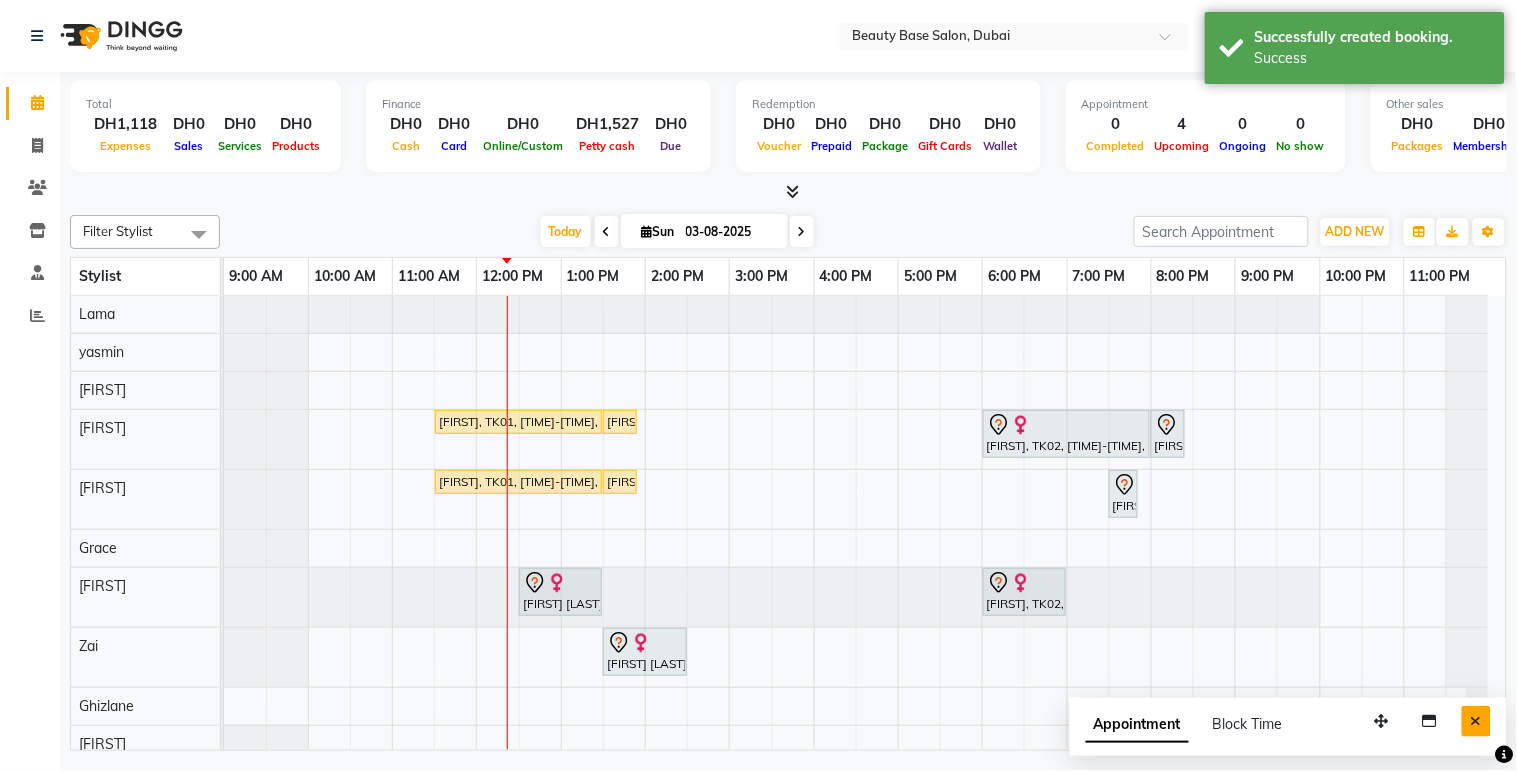 click at bounding box center [1476, 721] 